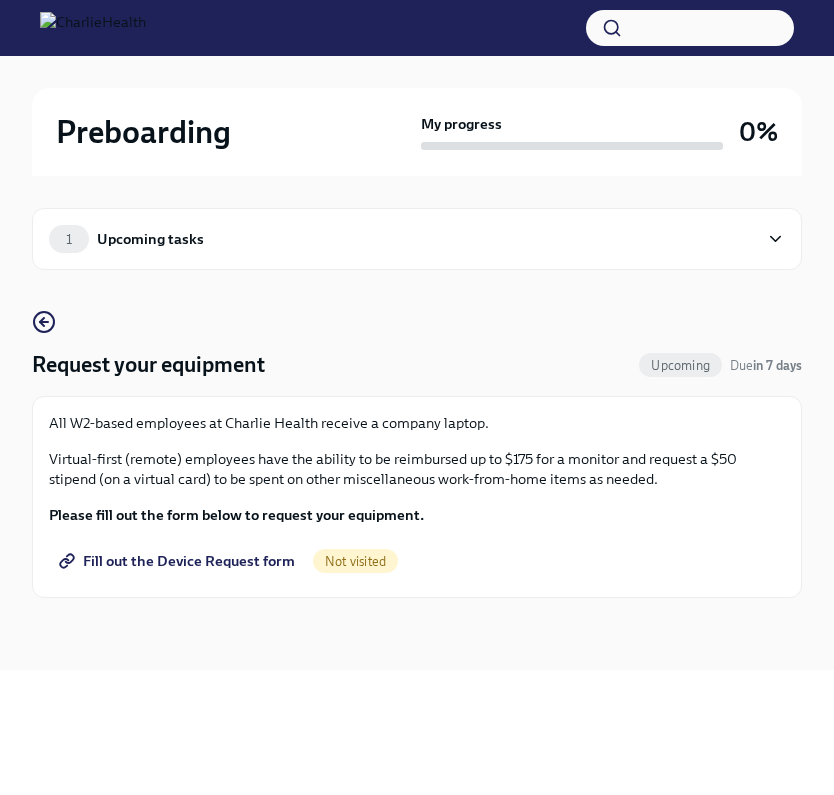 scroll, scrollTop: 0, scrollLeft: 0, axis: both 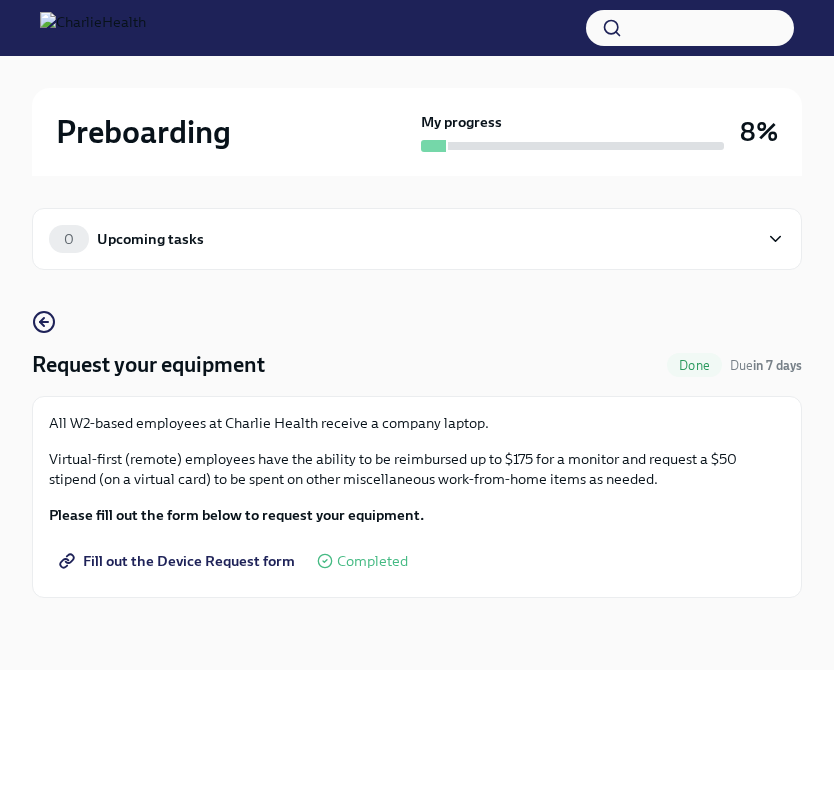 click on "0 Upcoming tasks" at bounding box center [403, 239] 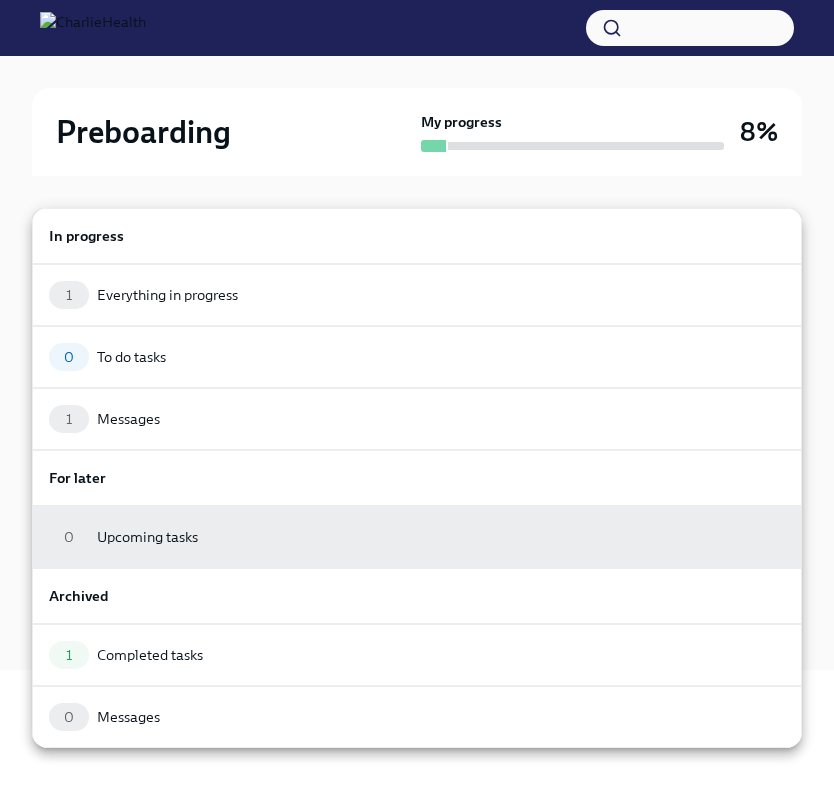 click at bounding box center [417, 397] 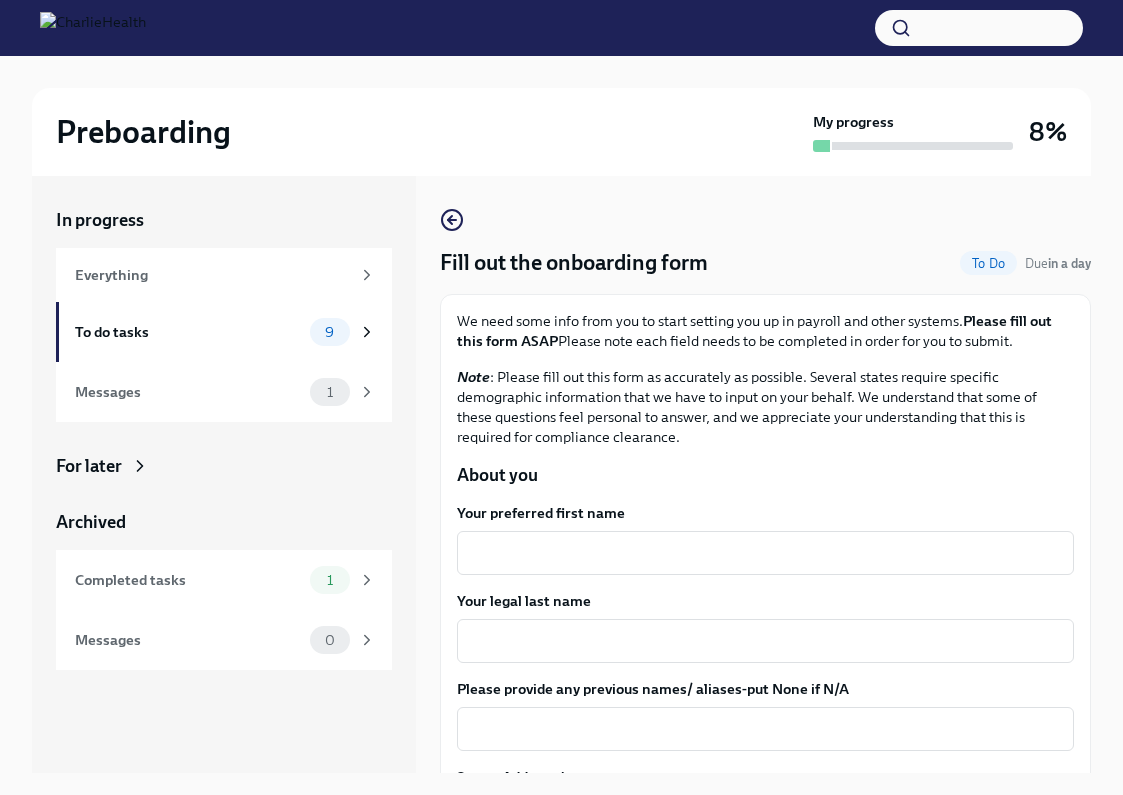 scroll, scrollTop: 0, scrollLeft: 0, axis: both 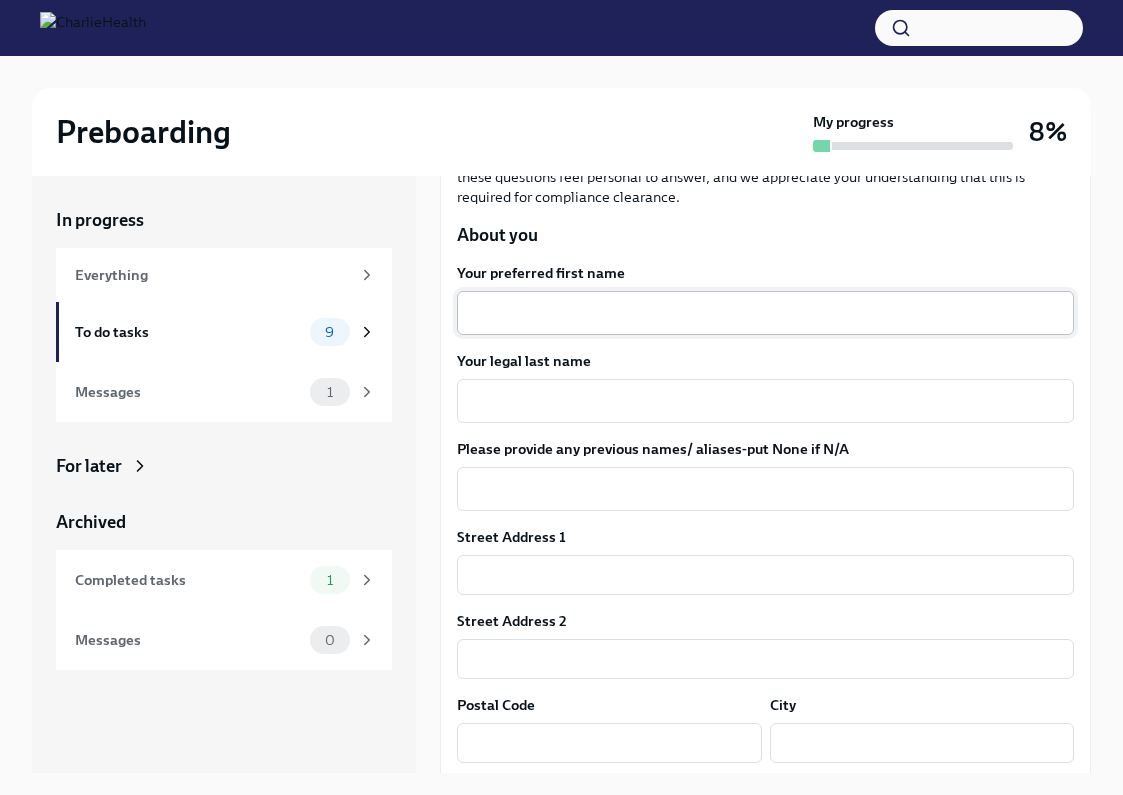 click on "Your preferred first name" at bounding box center (765, 313) 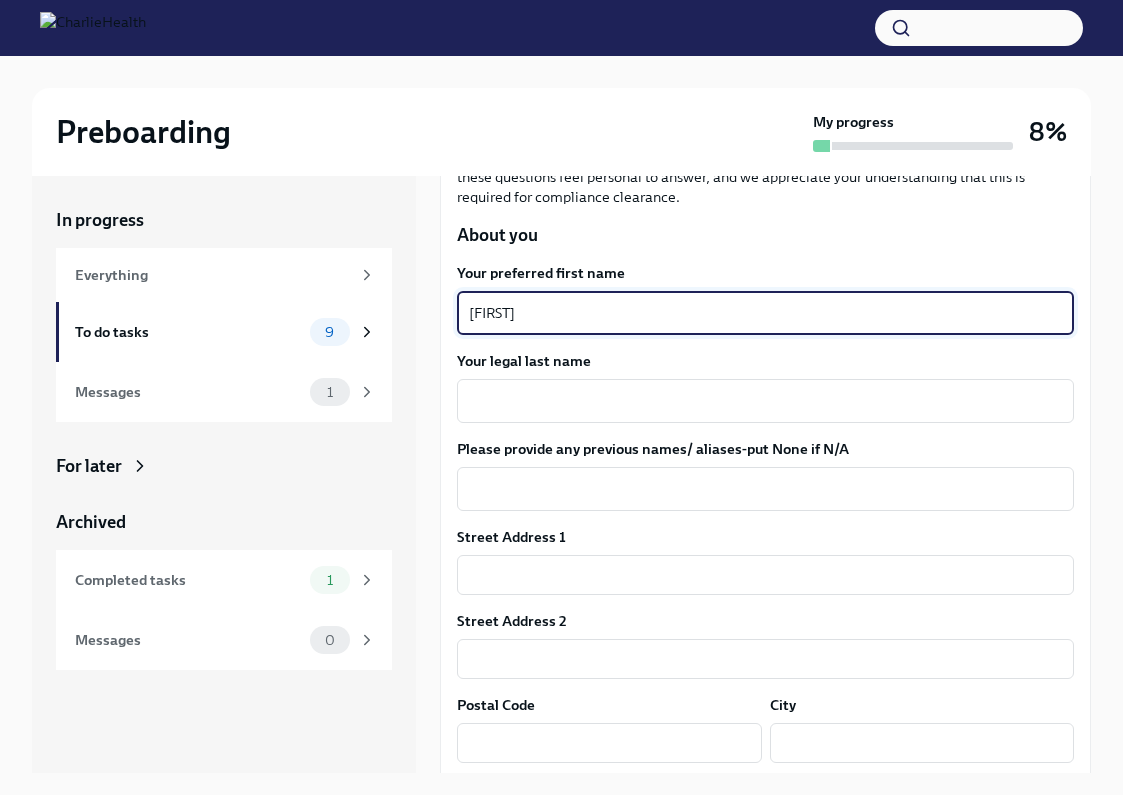 type on "[FIRST]" 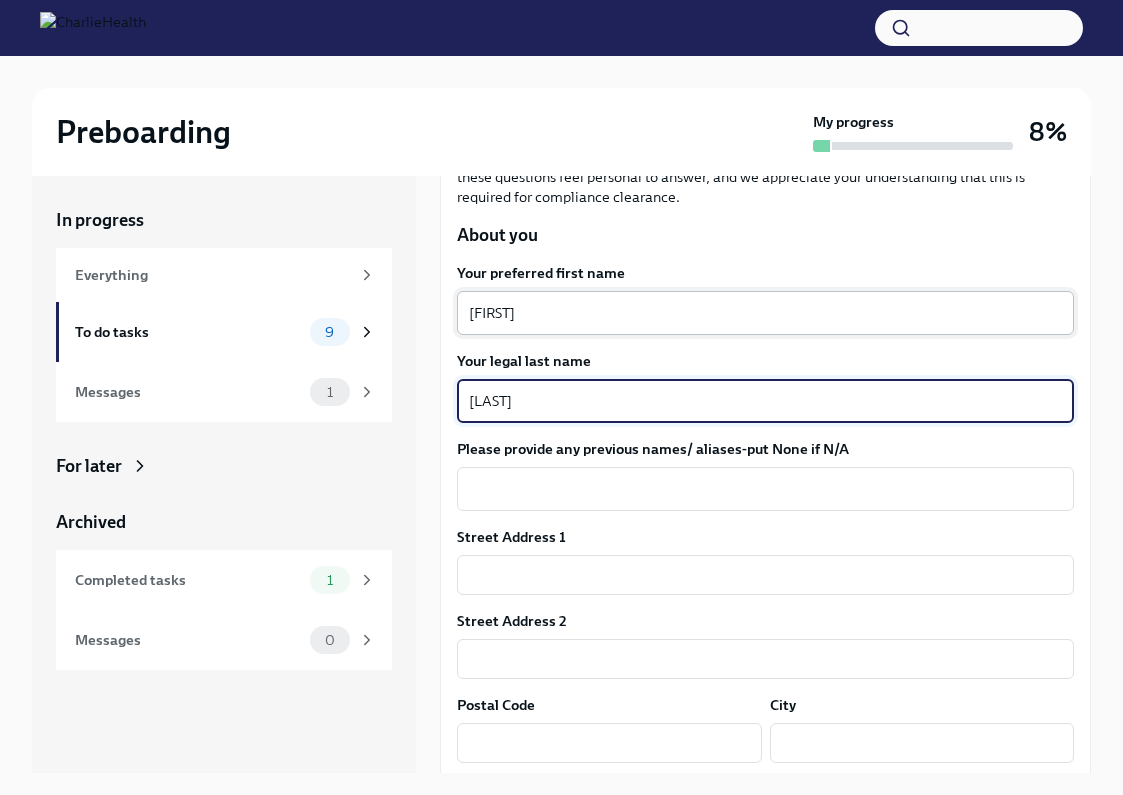 type on "[LAST]" 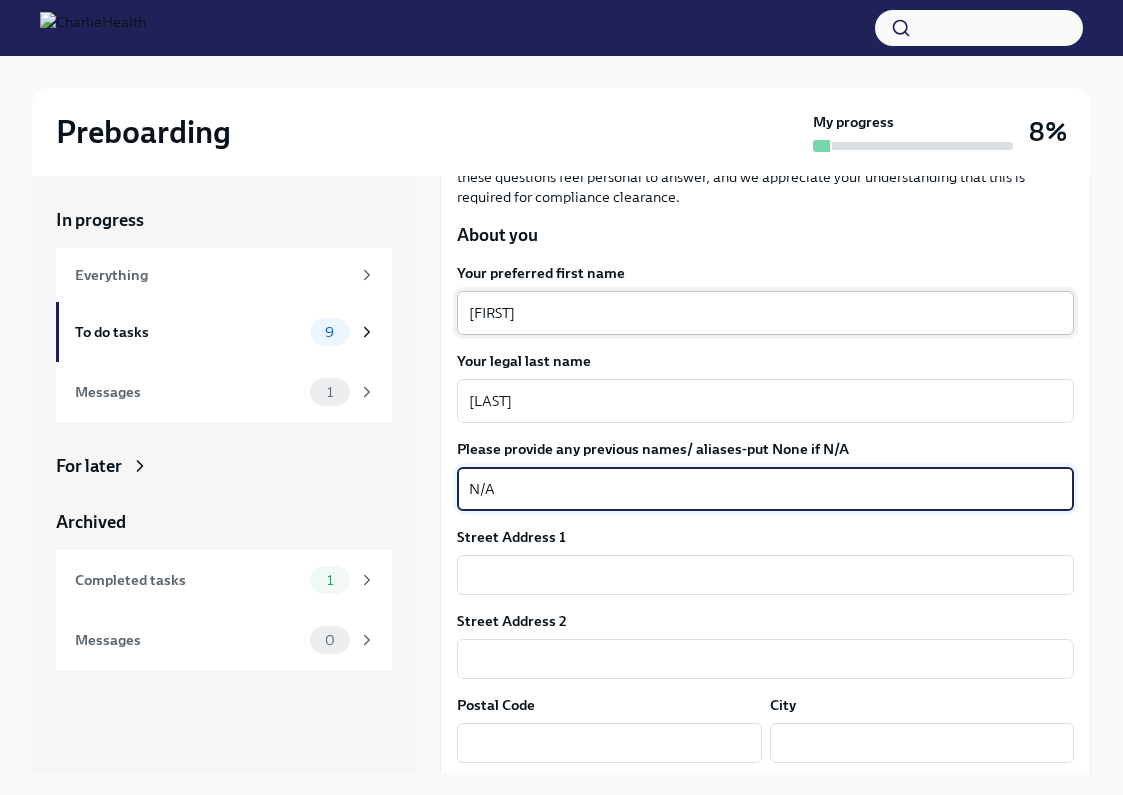 type on "N/A" 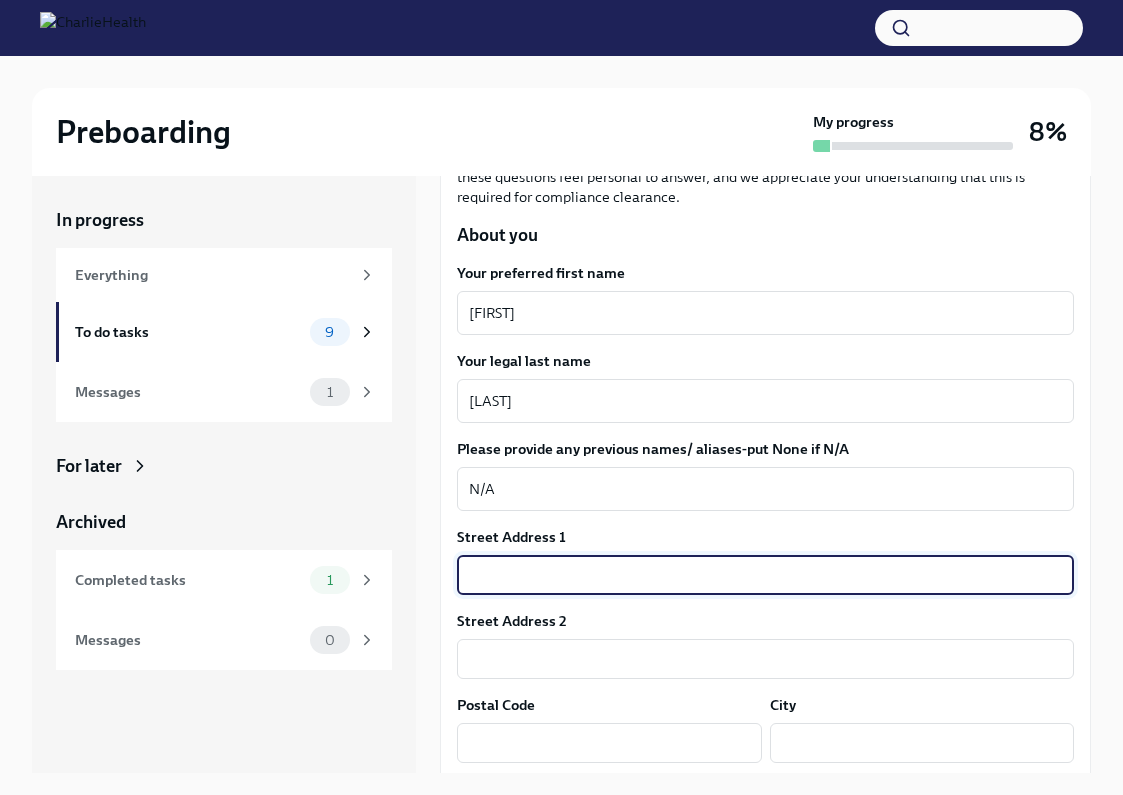 click at bounding box center [765, 575] 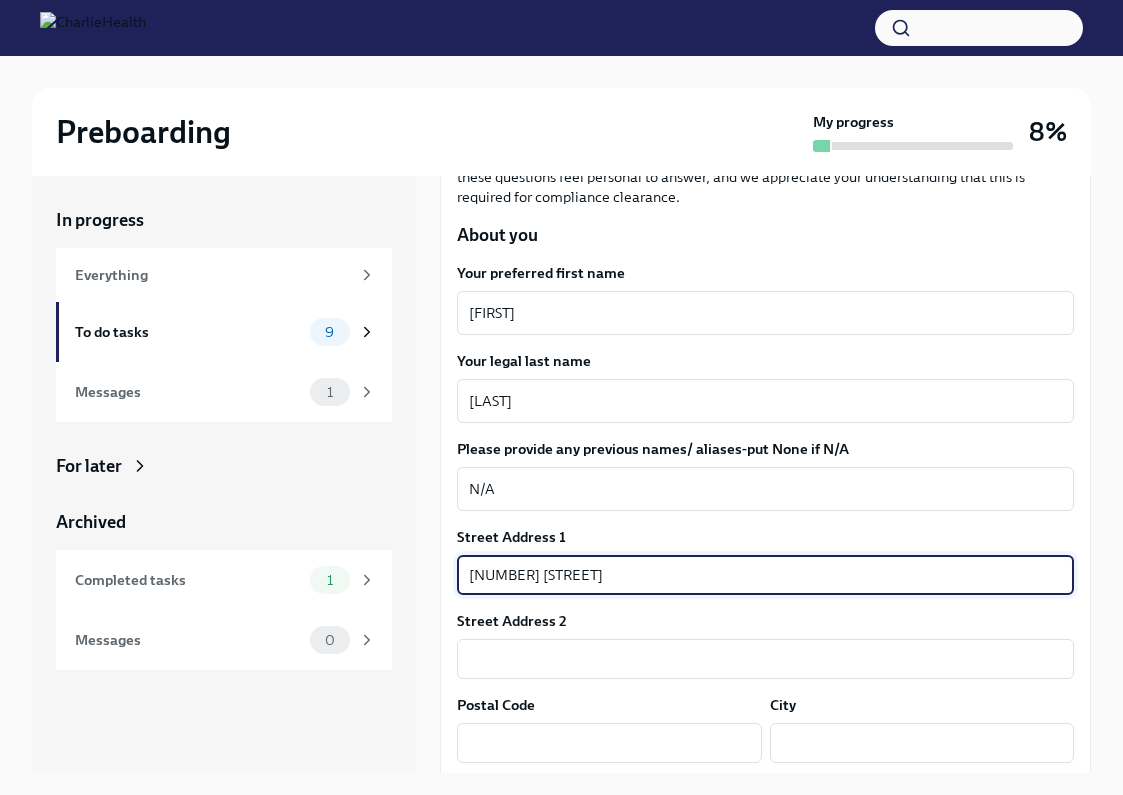 type on "[APT_NUM]" 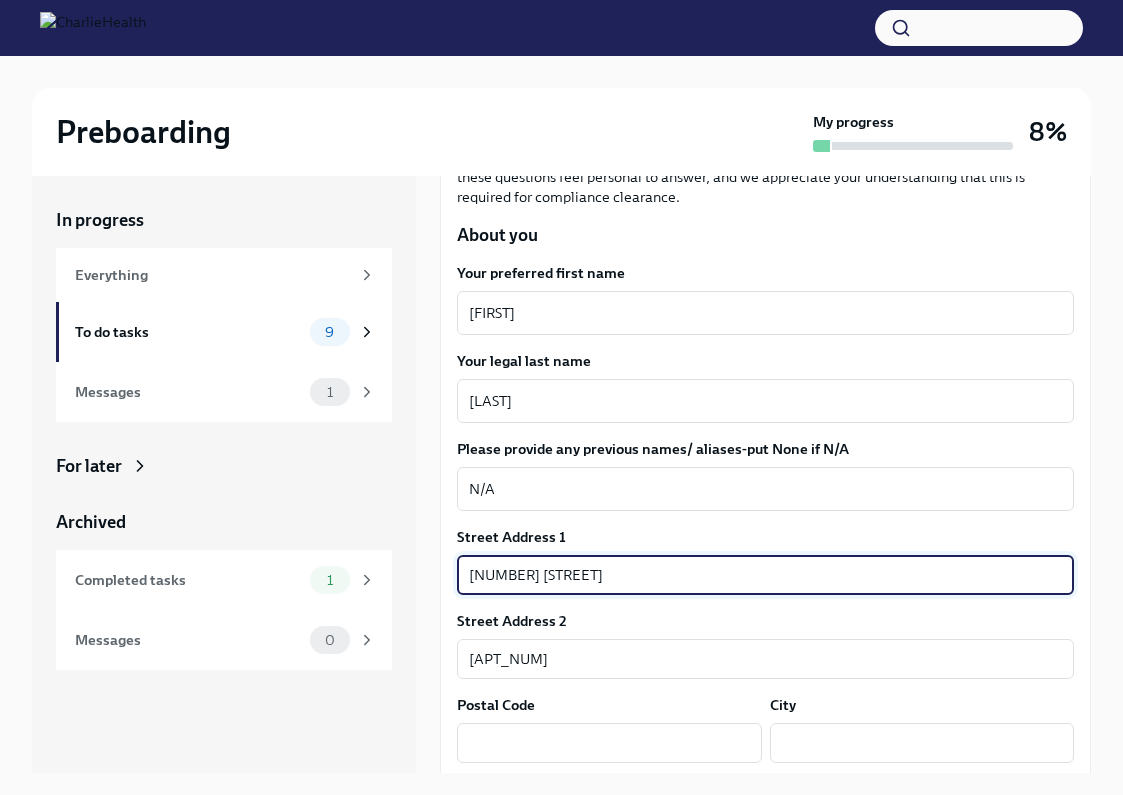 type on "[POSTAL_CODE]" 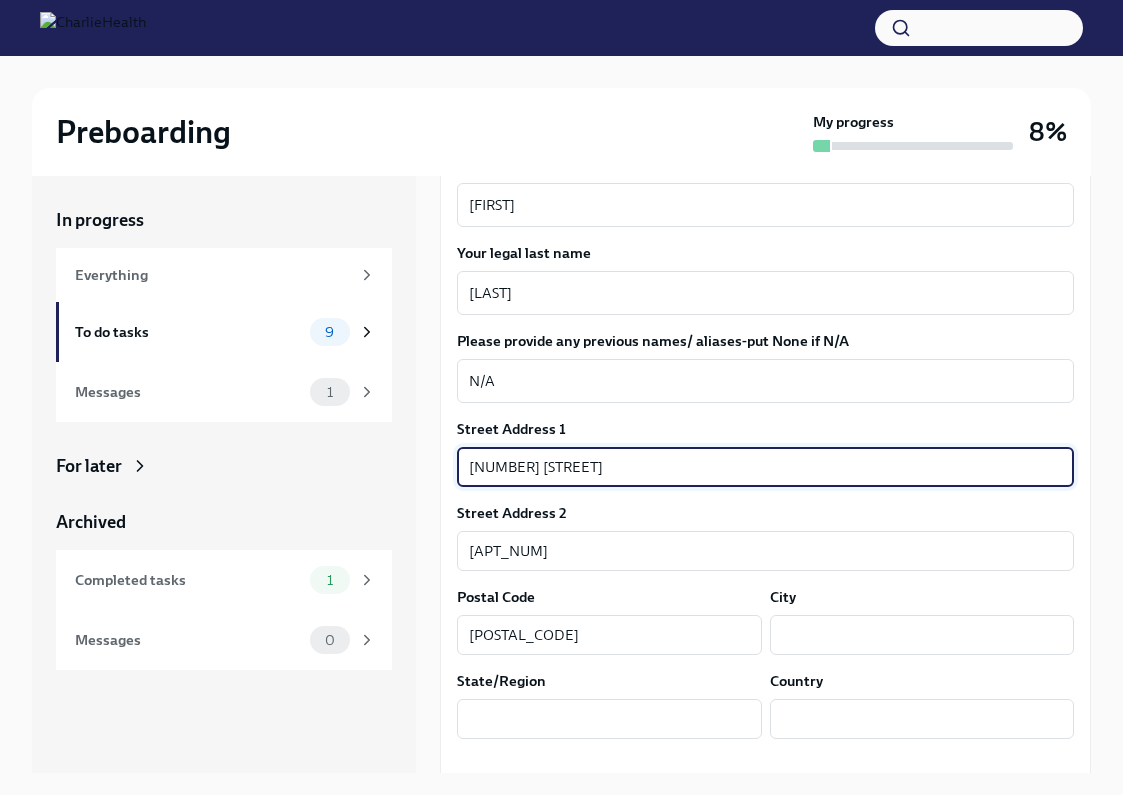 type on "[CITY]" 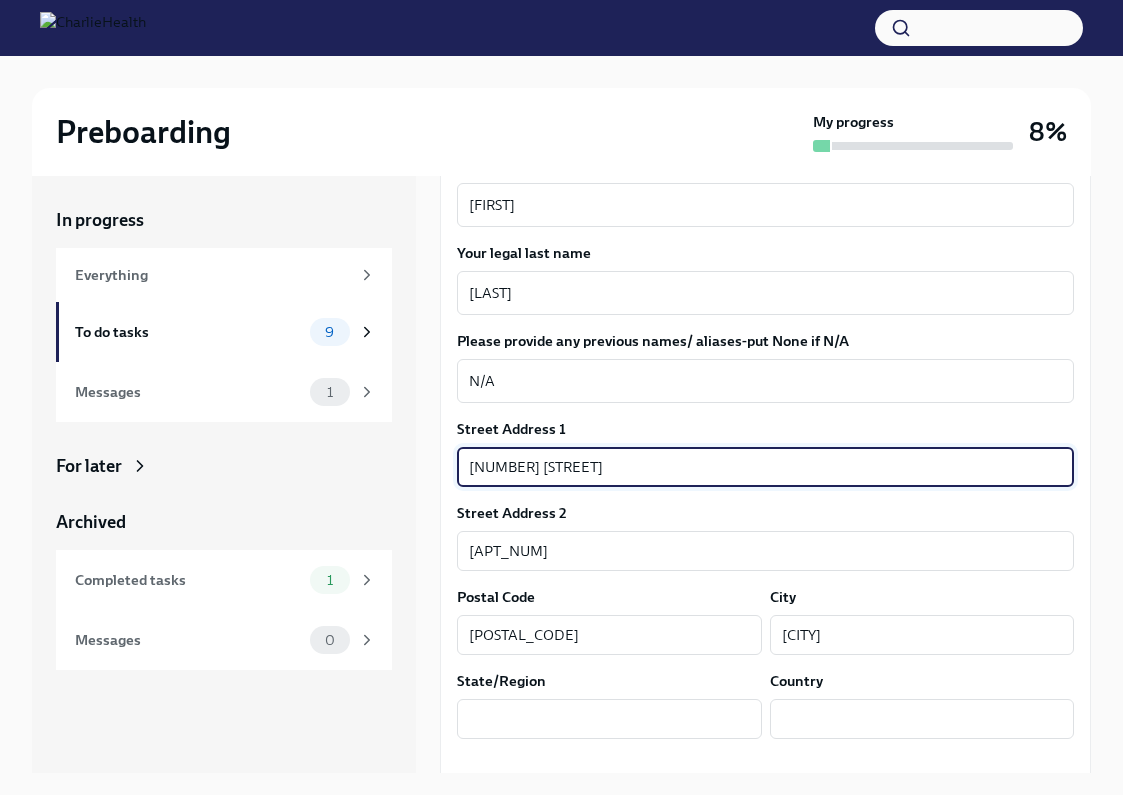 type on "CA" 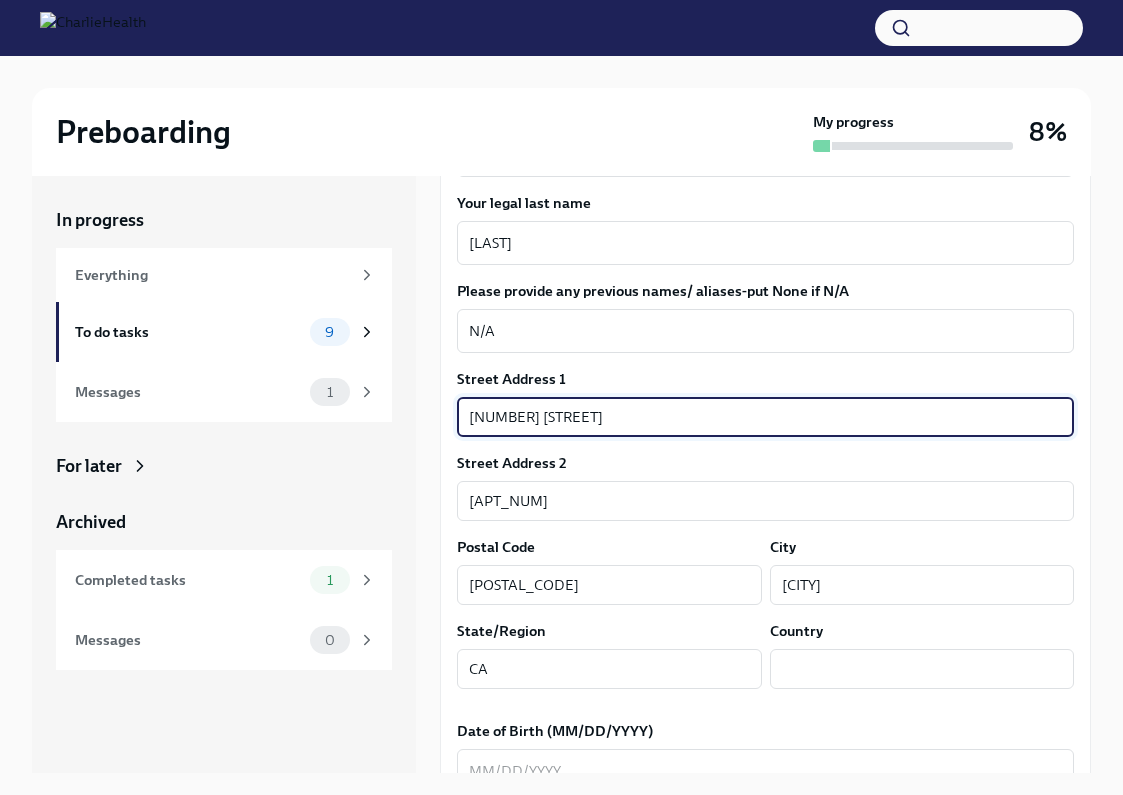 type on "United States" 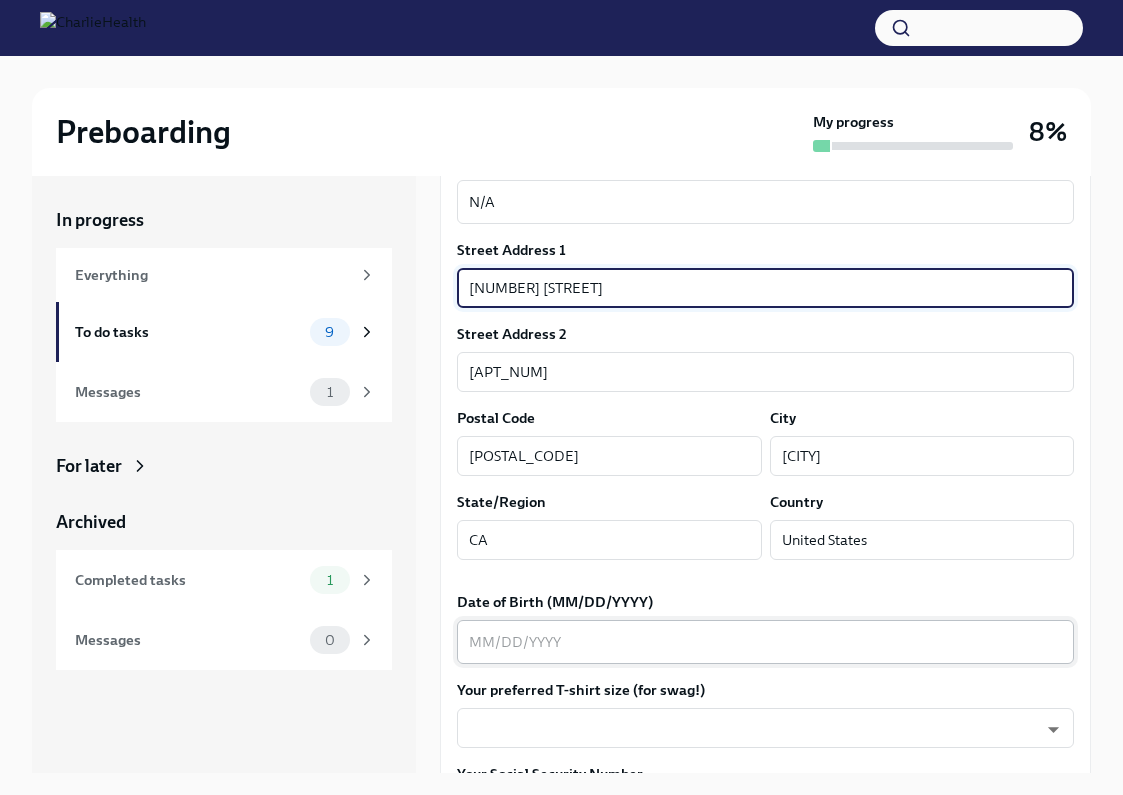 type on "[DATE]" 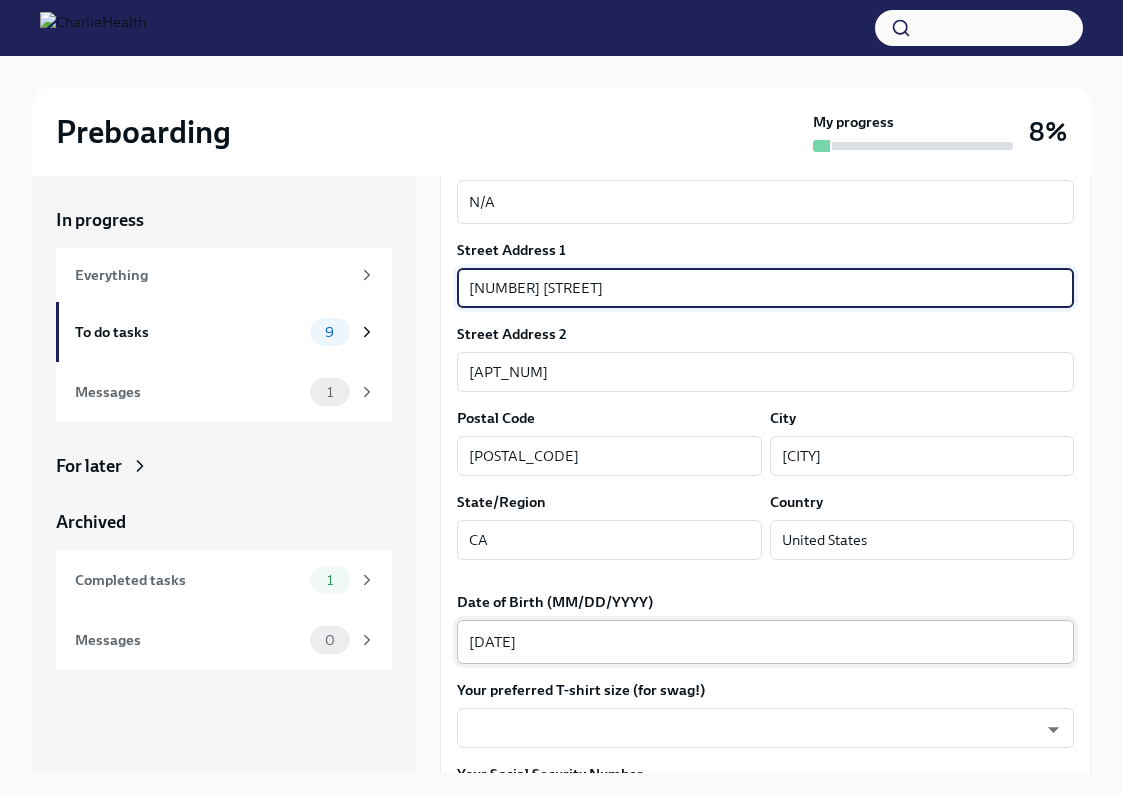 type on "CA" 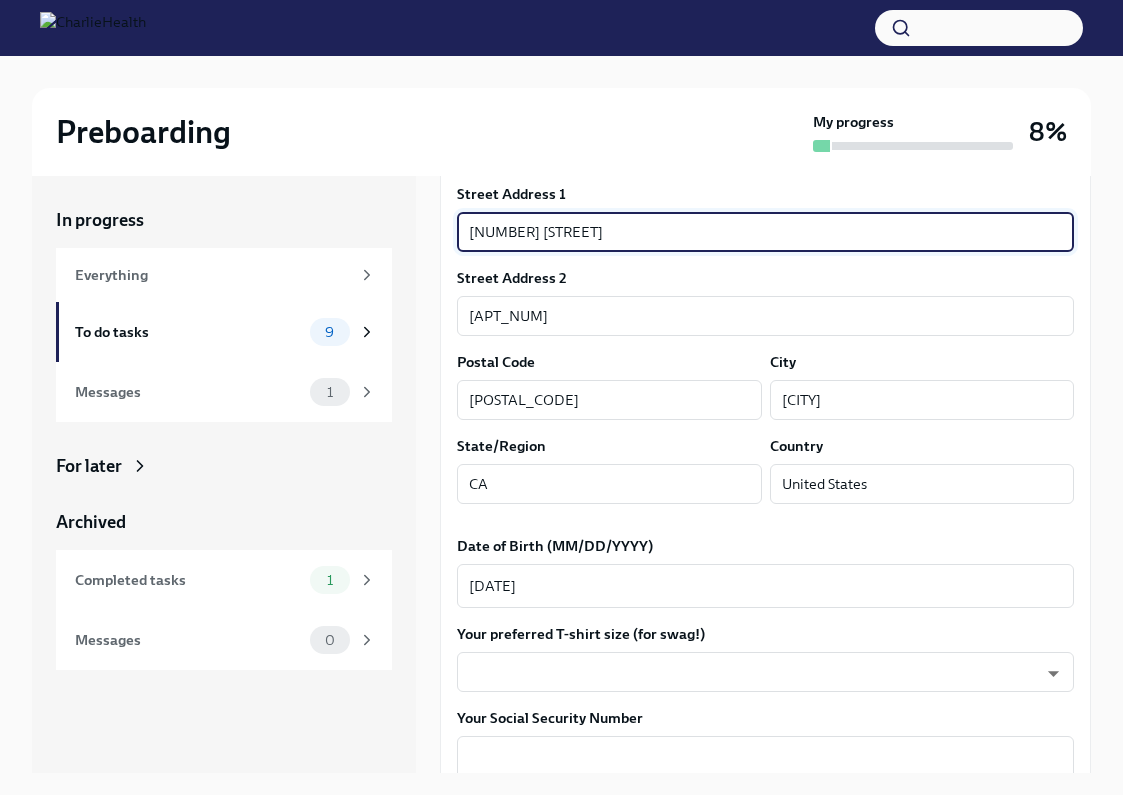 type on "United States" 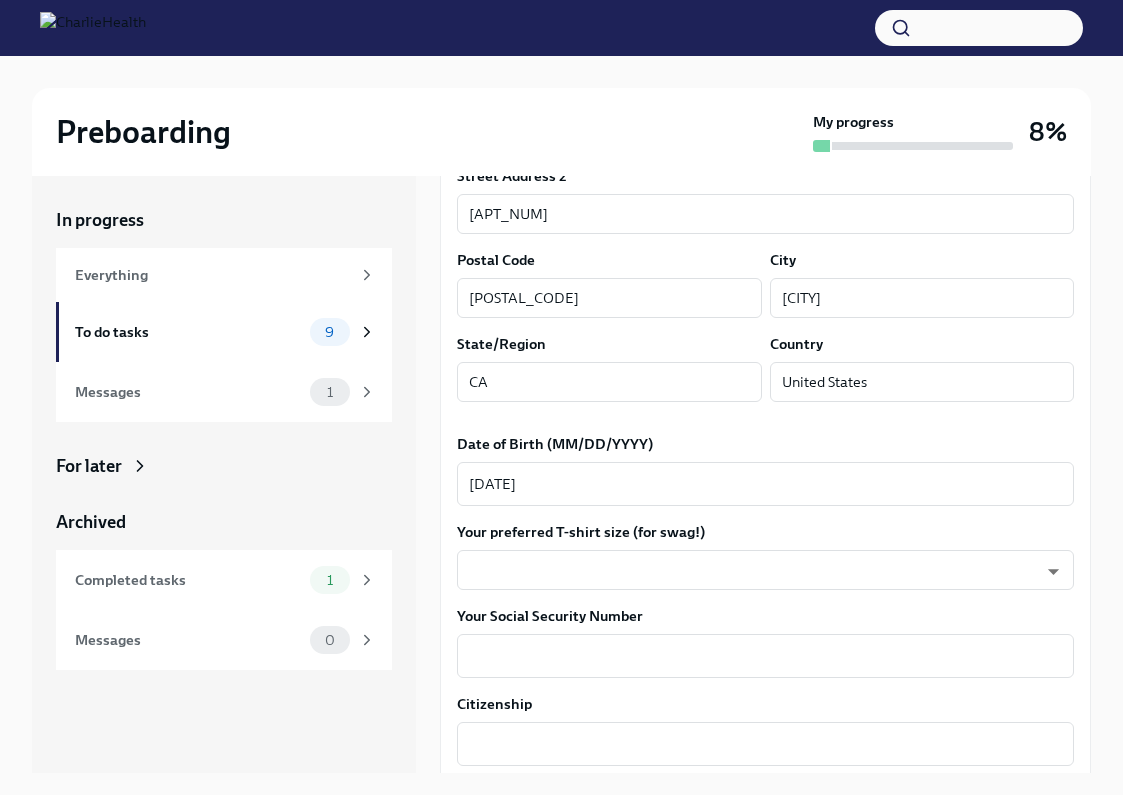 scroll, scrollTop: 729, scrollLeft: 0, axis: vertical 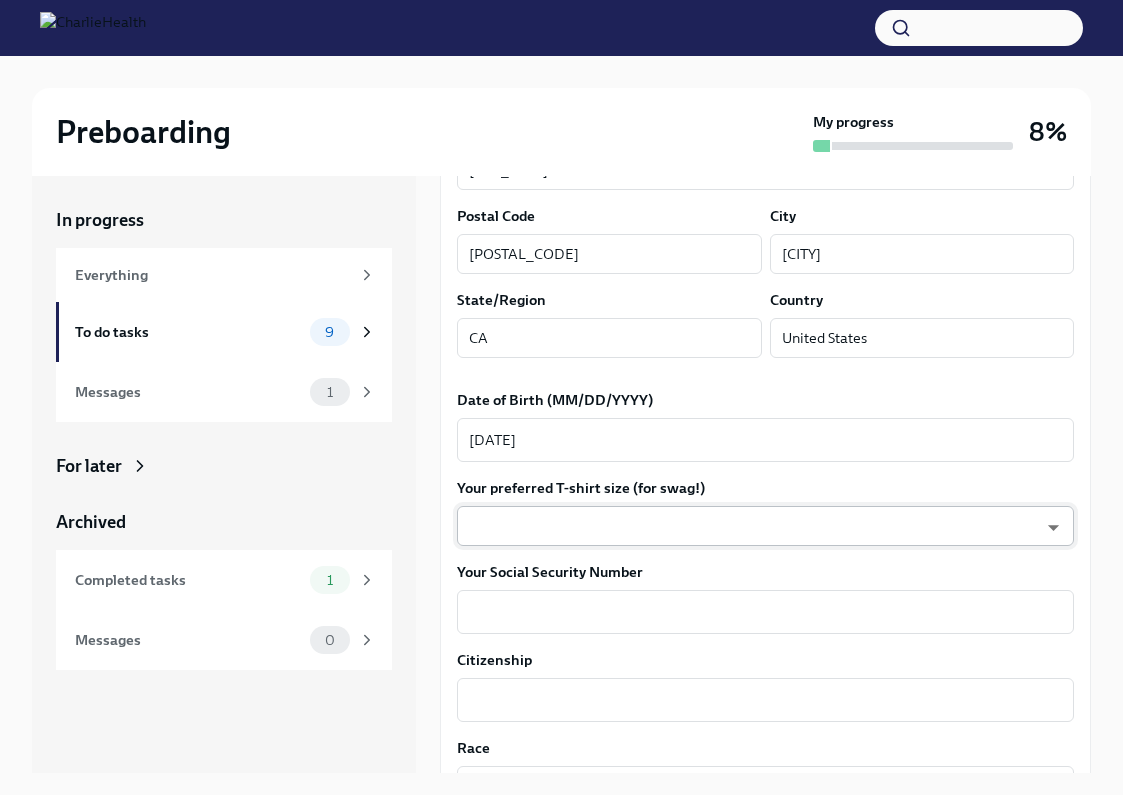 click on "About you Your preferred first name [FIRST] x ​ Your legal last name [LAST] x ​ Please provide any previous names/ aliases-put None if N/A N/A x ​ Street Address 1 [NUMBER] [STREET] ​ Street Address 2 [APT_NUM] ​ Postal Code [POSTAL_CODE] ​ City [CITY] ​ State/Region [STATE] ​ Country United States ​ Date of Birth (MM/DD/YYYY) [DATE] x" at bounding box center [561, 414] 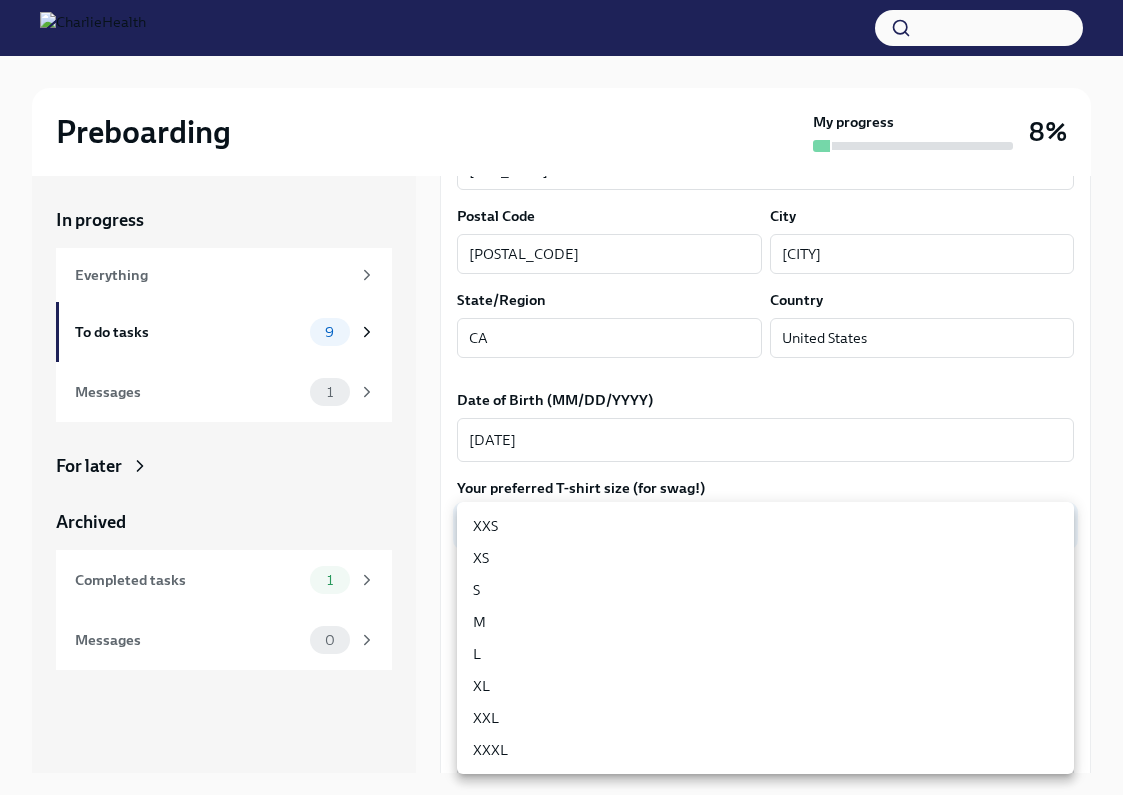 click on "L" at bounding box center (765, 654) 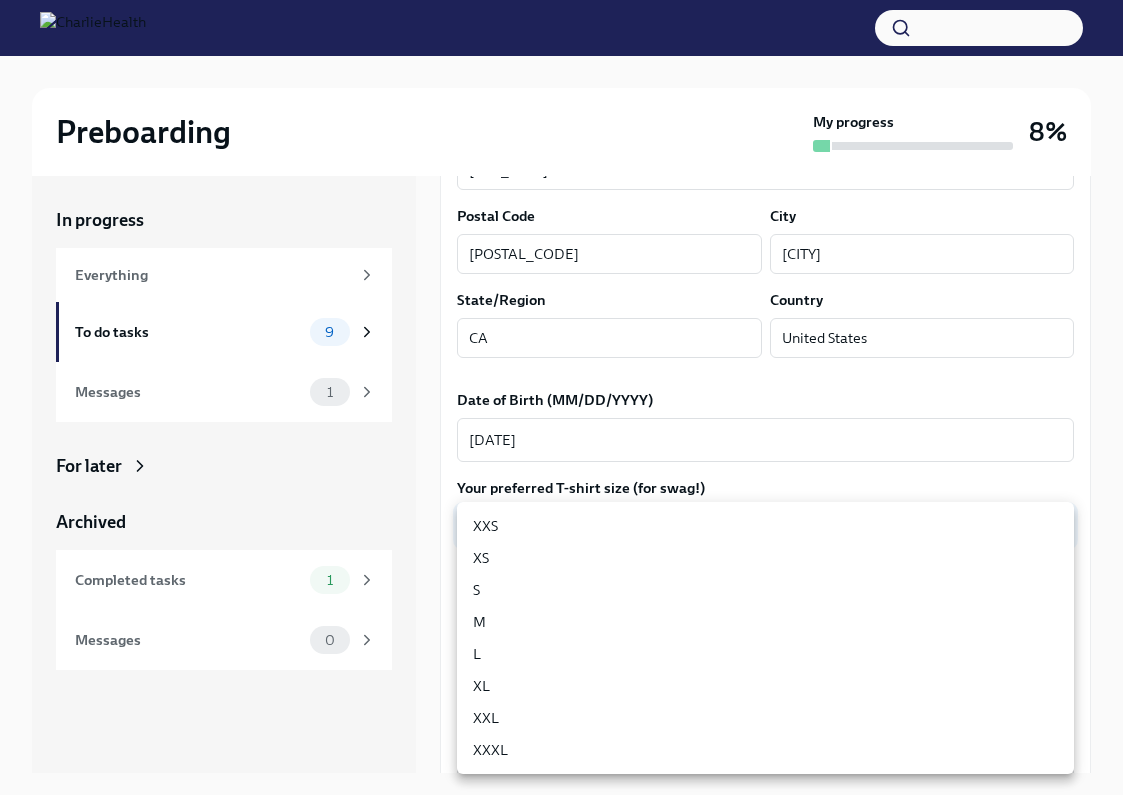 type on "LvpEGRrq8" 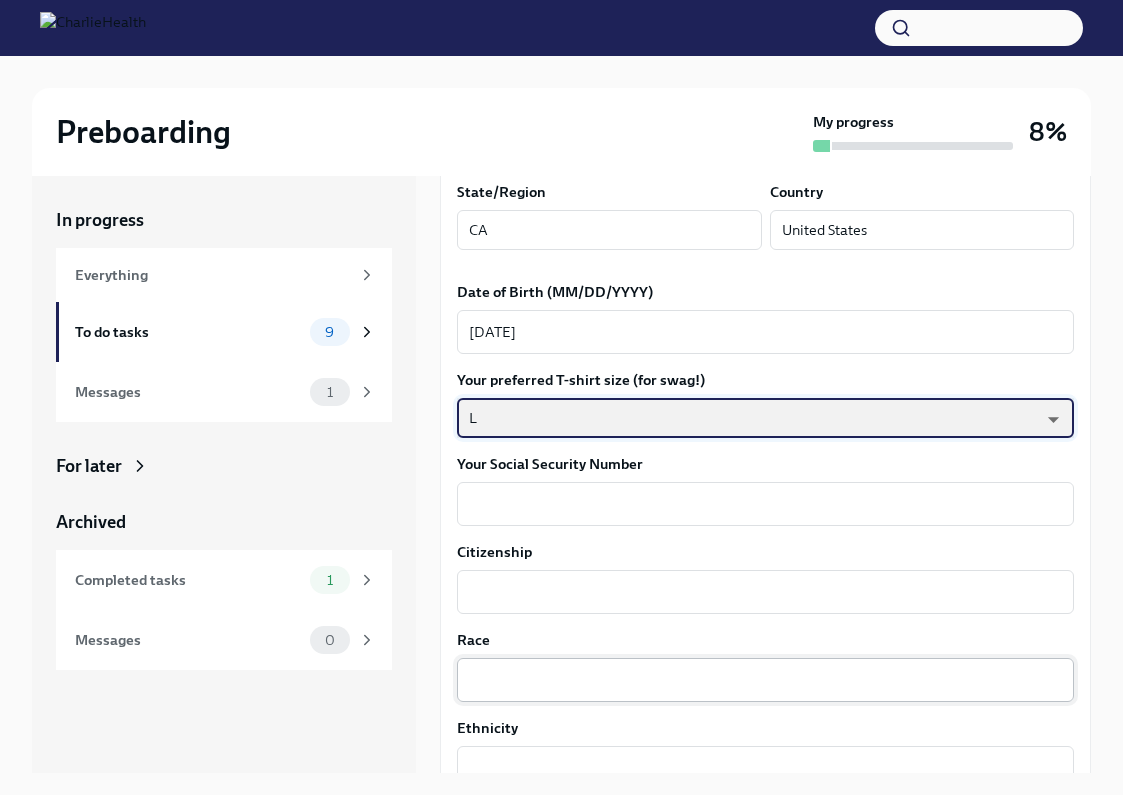 scroll, scrollTop: 861, scrollLeft: 0, axis: vertical 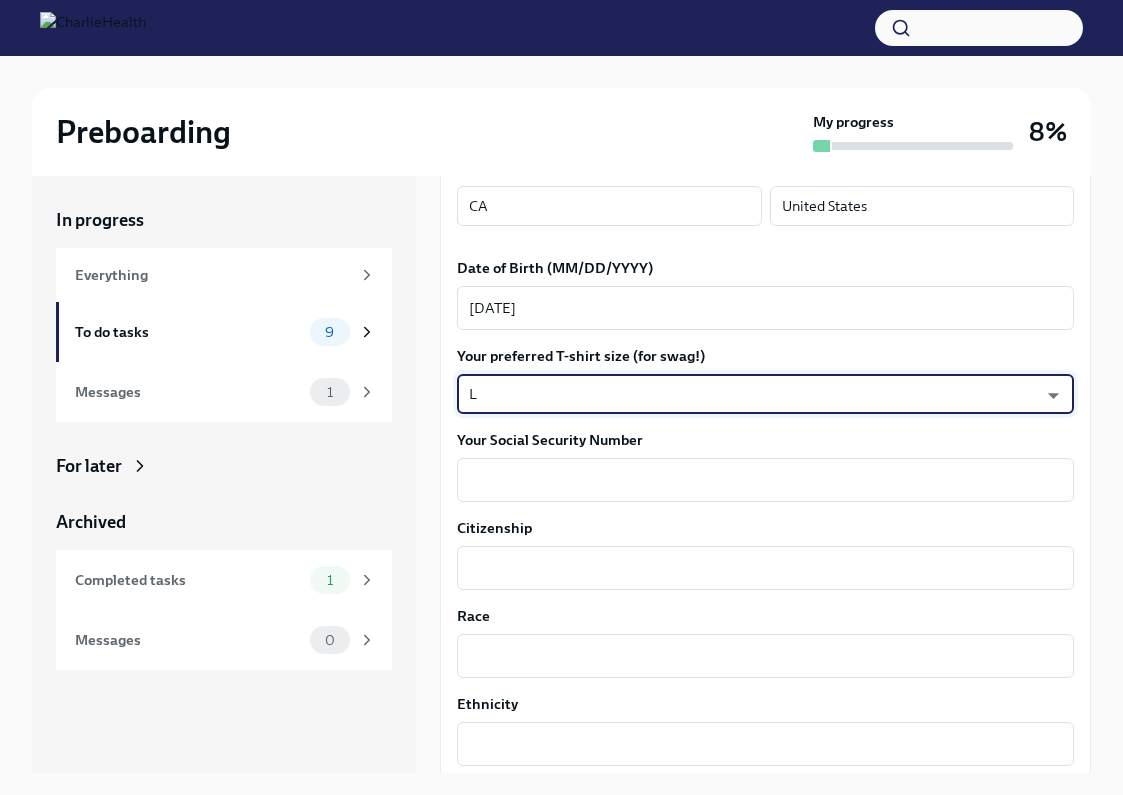 click on "Your Social Security Number x ​" at bounding box center (765, 466) 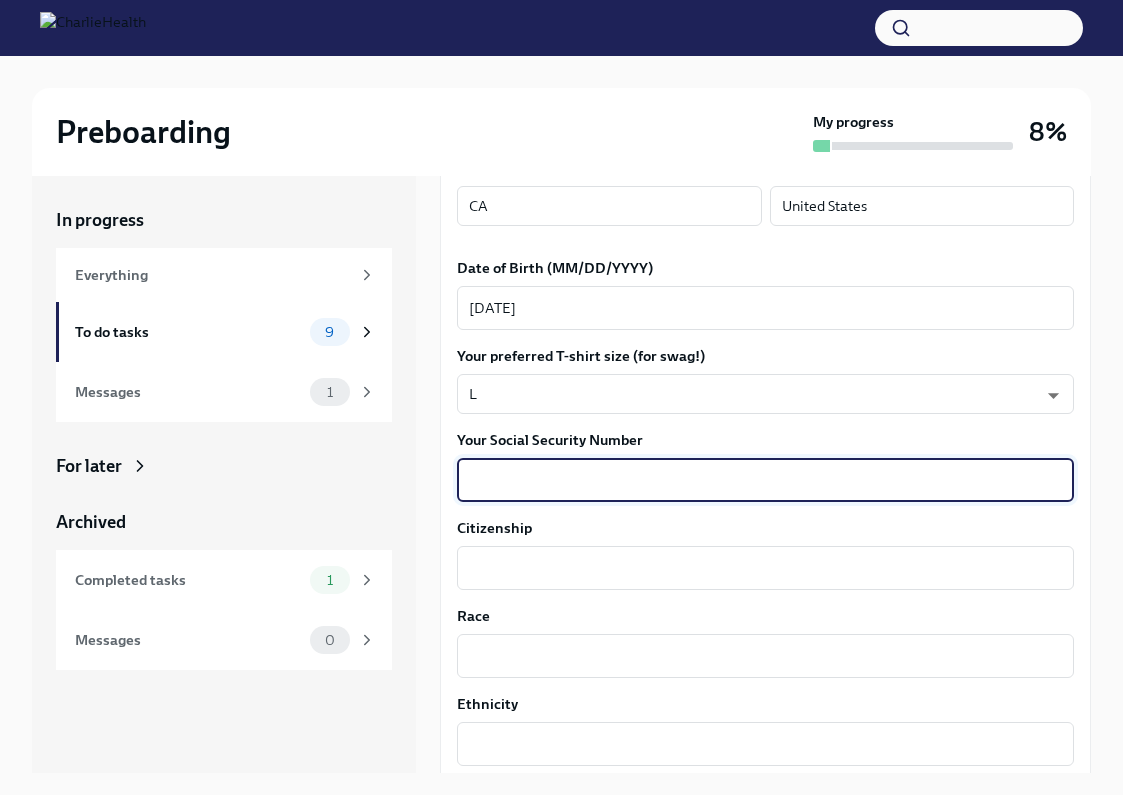 click on "Your Social Security Number" at bounding box center (765, 480) 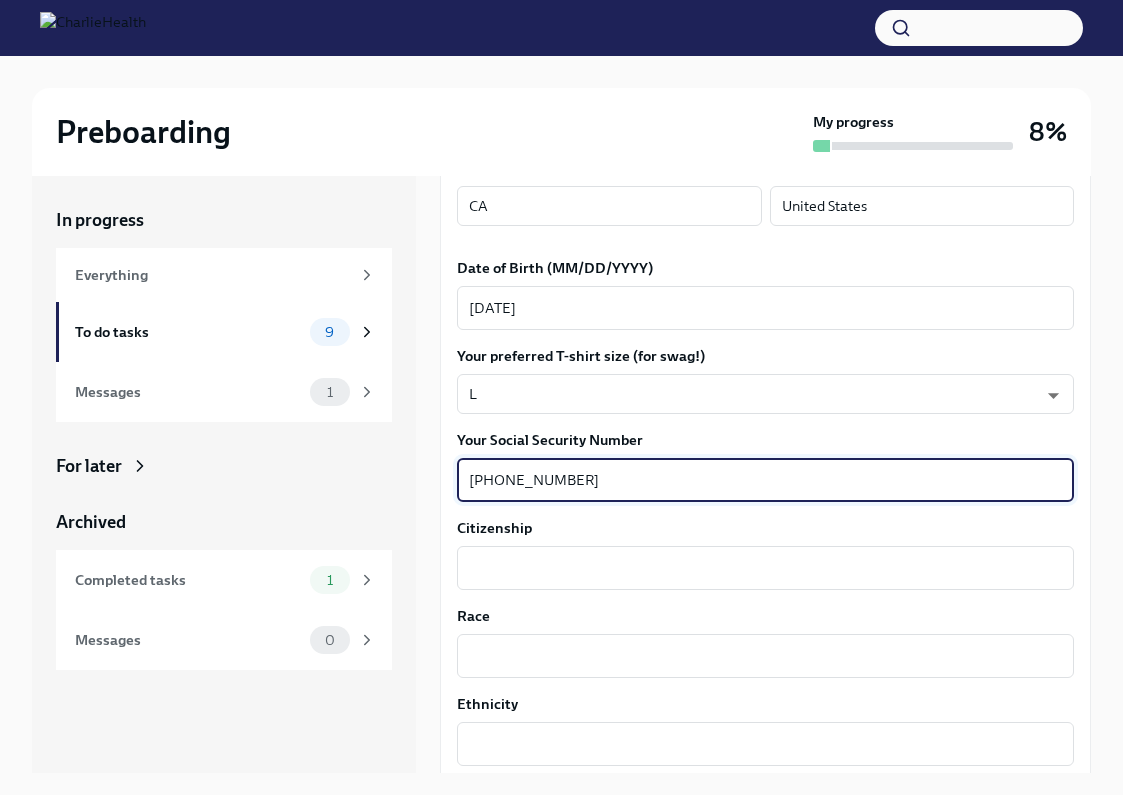 type on "[PHONE_NUMBER]" 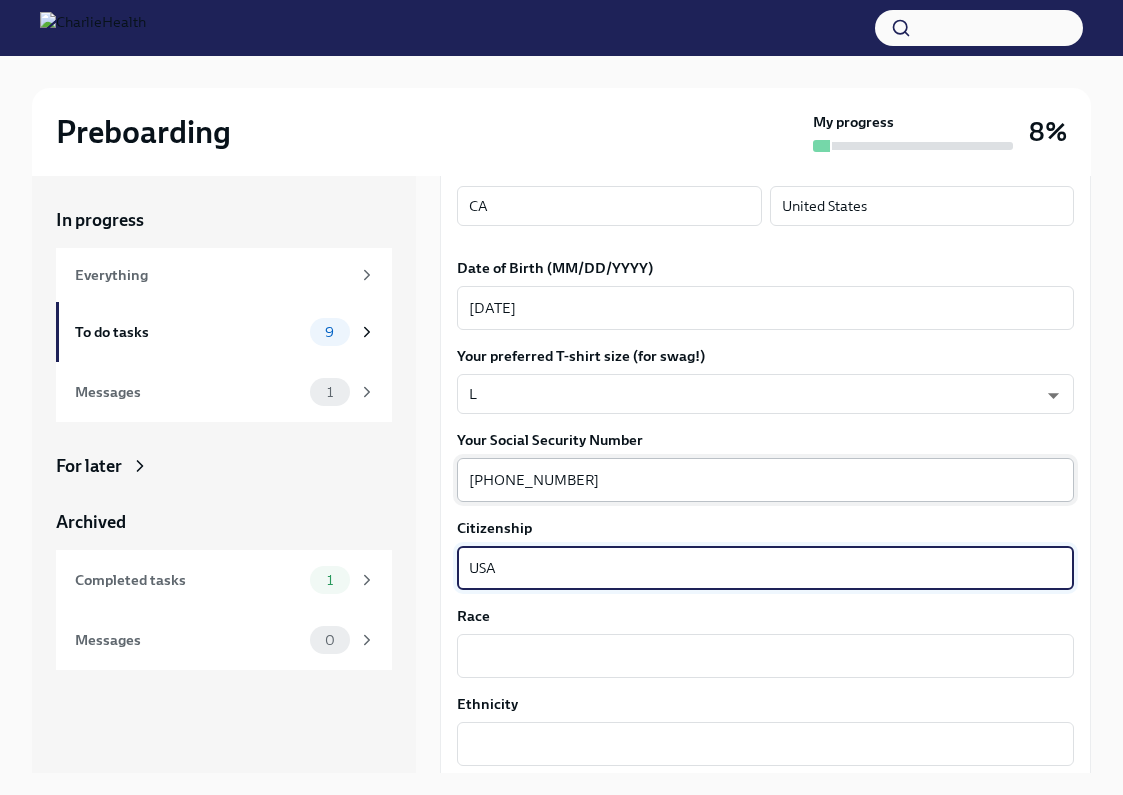 type on "USA" 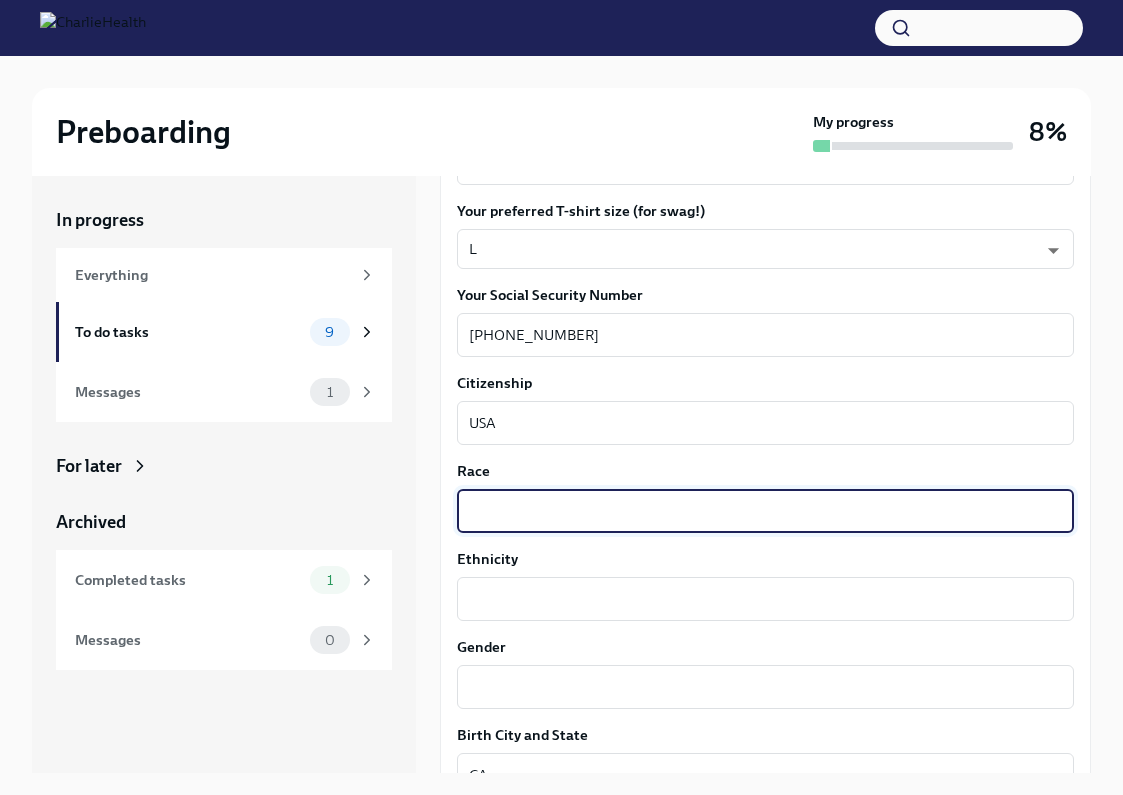 scroll, scrollTop: 1010, scrollLeft: 0, axis: vertical 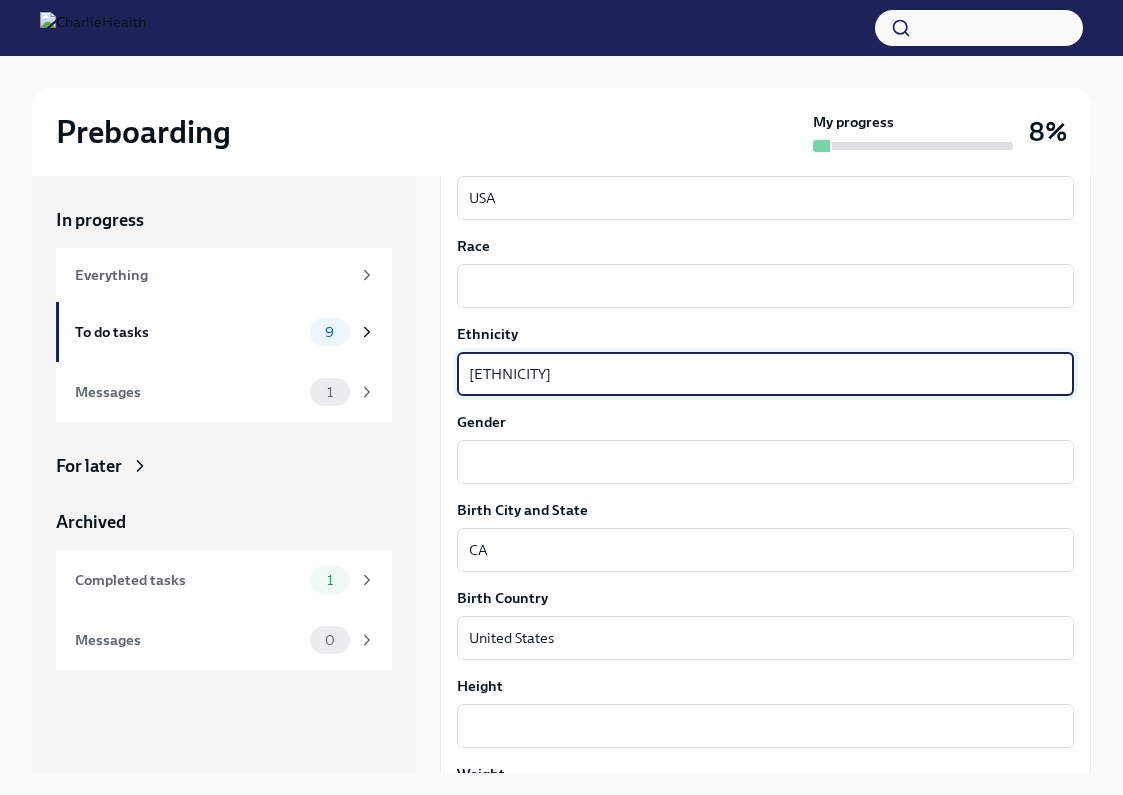 drag, startPoint x: 534, startPoint y: 376, endPoint x: 404, endPoint y: 376, distance: 130 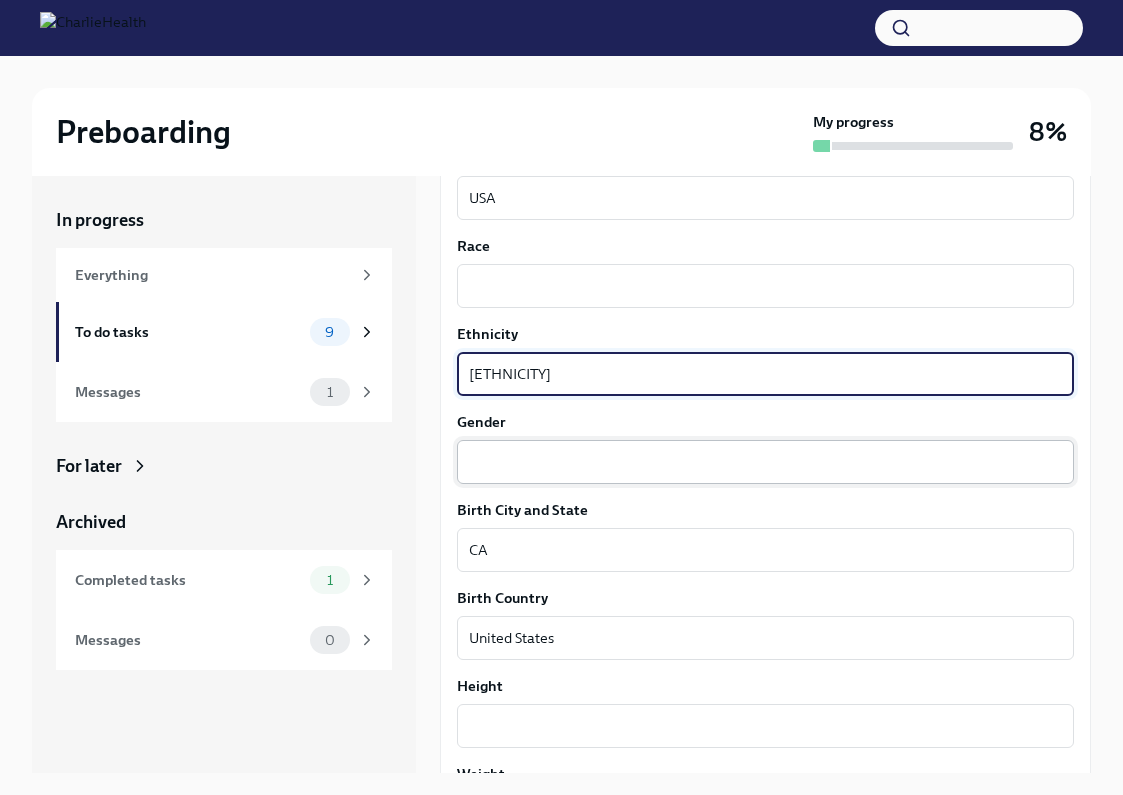 type on "[ETHNICITY]" 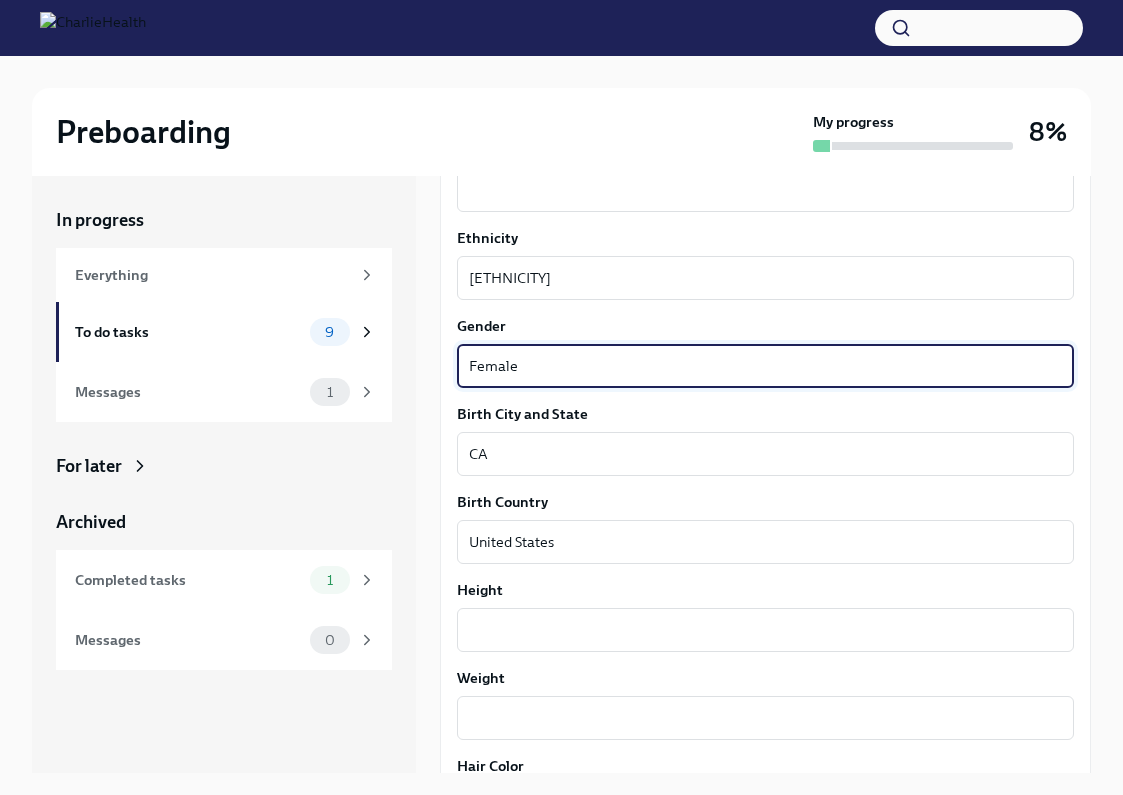 scroll, scrollTop: 1409, scrollLeft: 0, axis: vertical 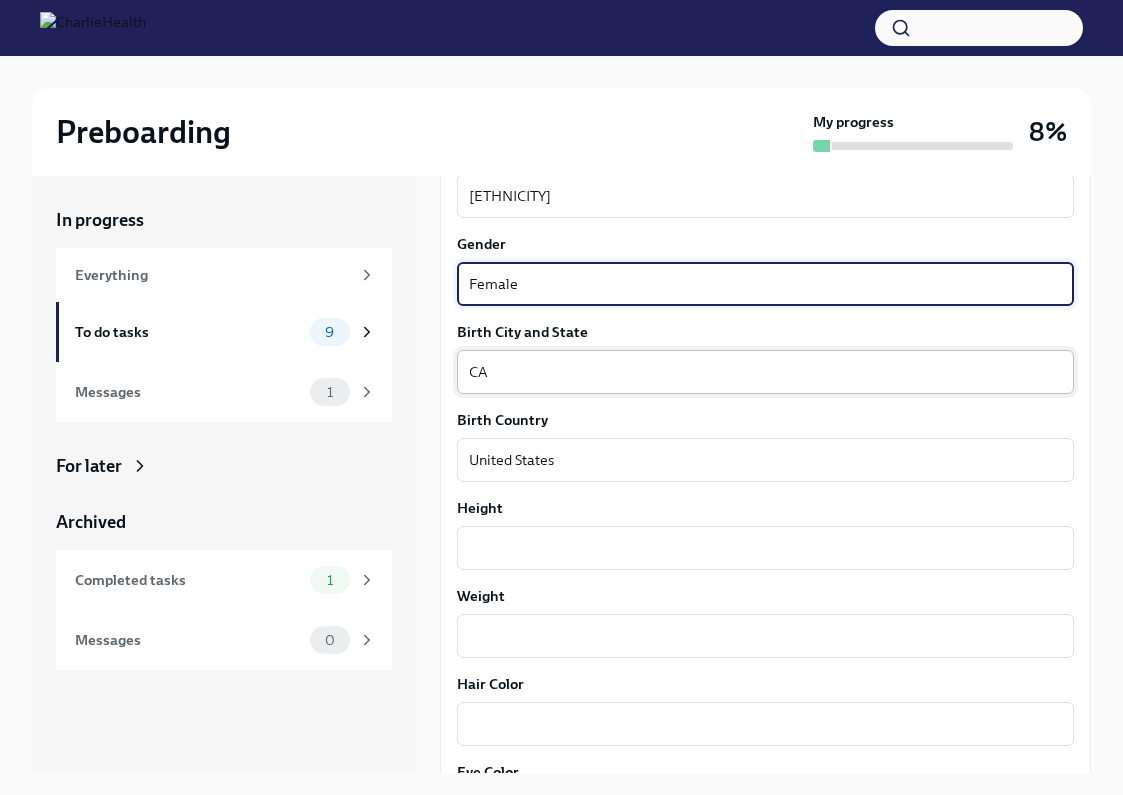 type on "Female" 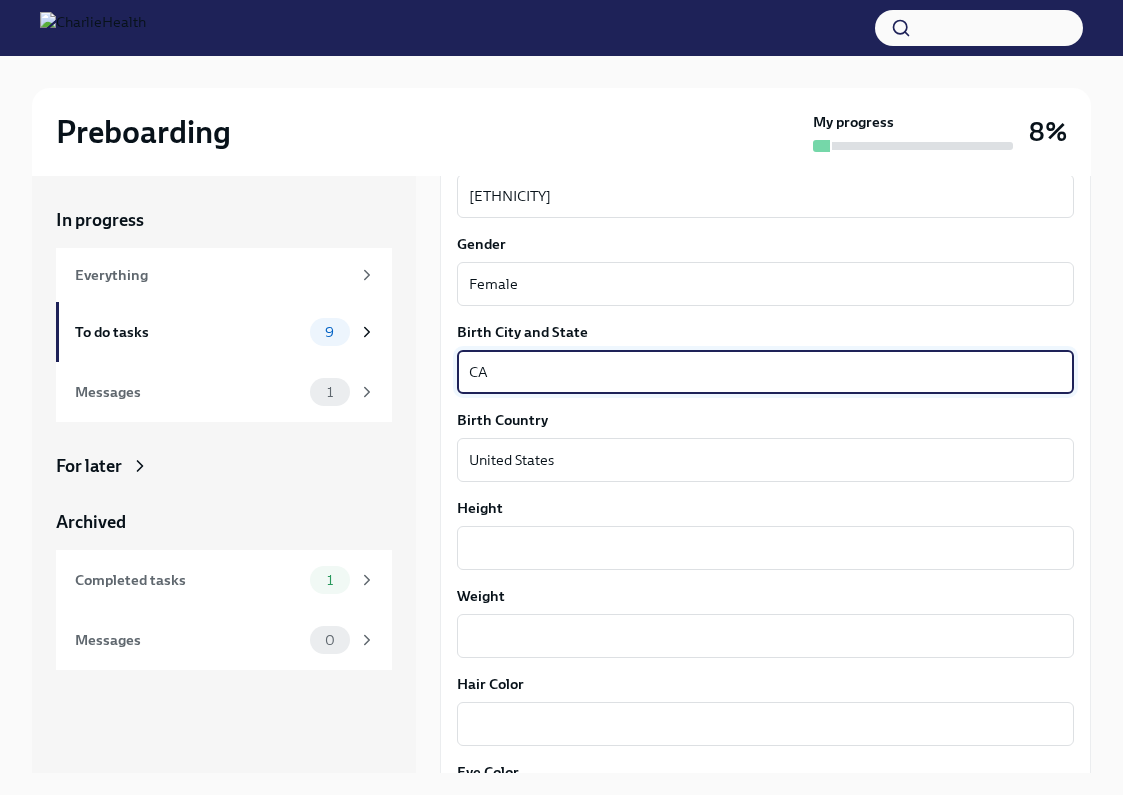 click on "[STATE_CODE] x ​" at bounding box center [765, 372] 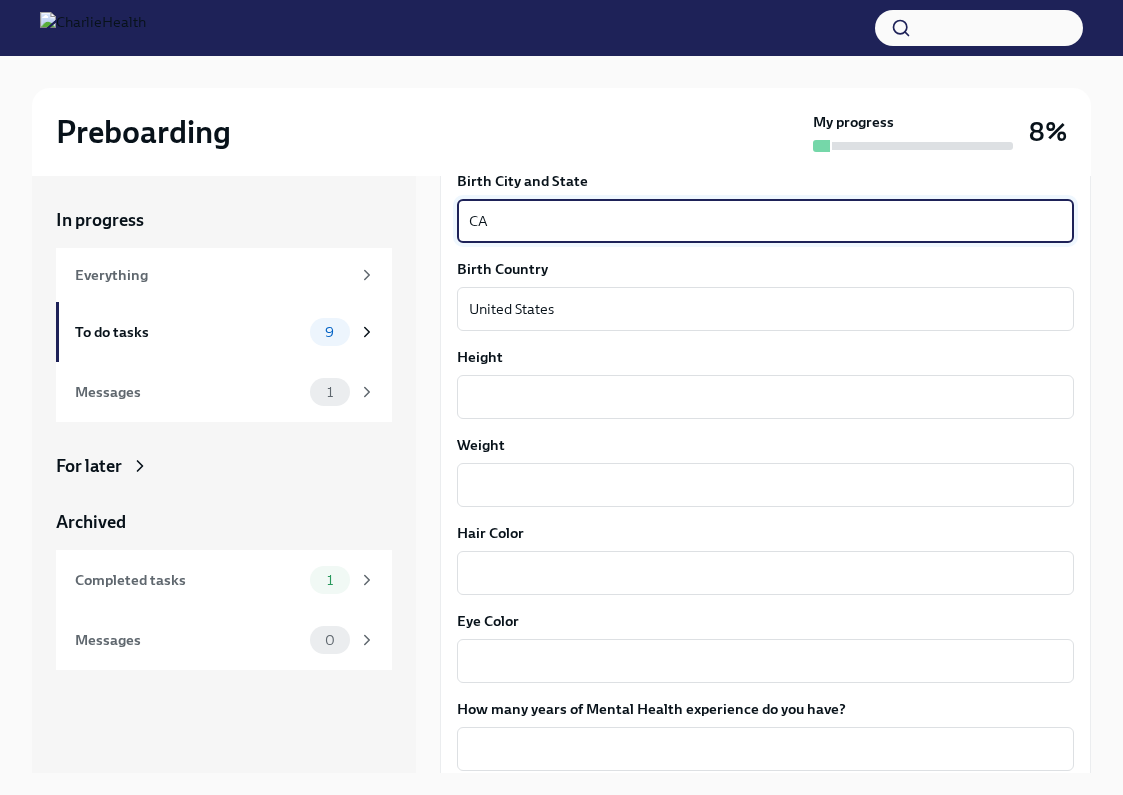 scroll, scrollTop: 1564, scrollLeft: 0, axis: vertical 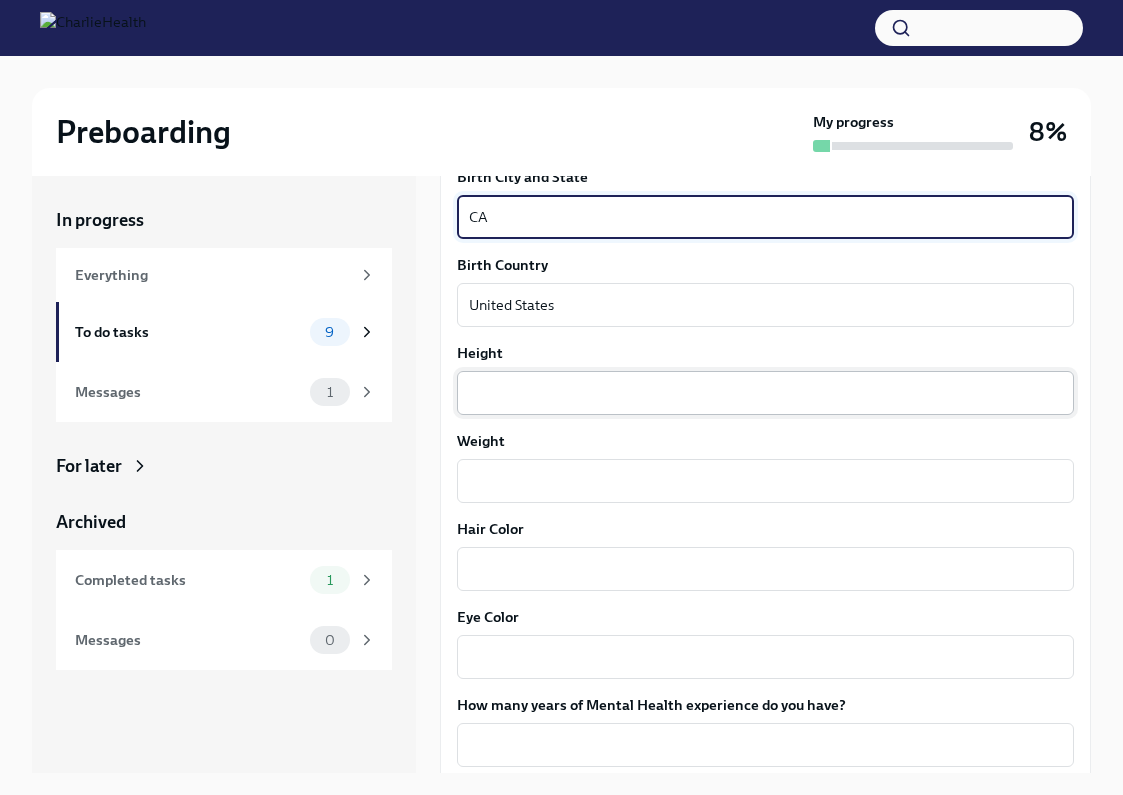 click on "Height" at bounding box center [765, 393] 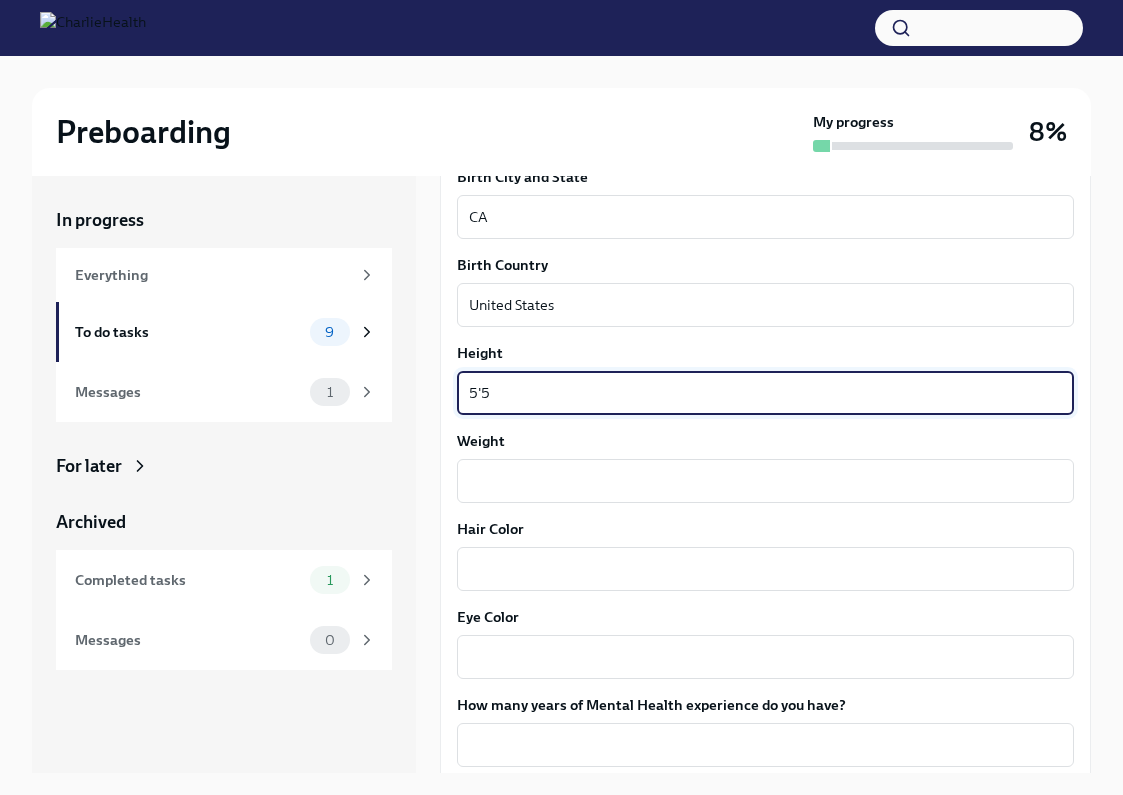 type on "5'5" 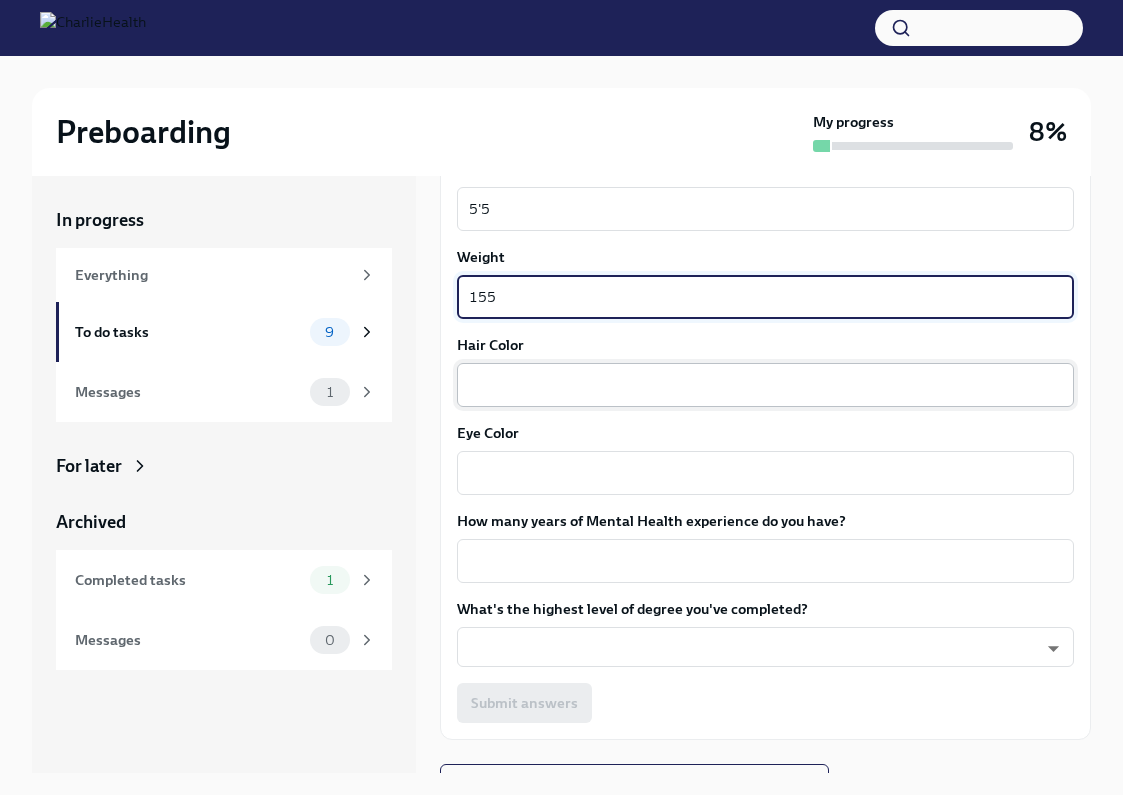 type on "155" 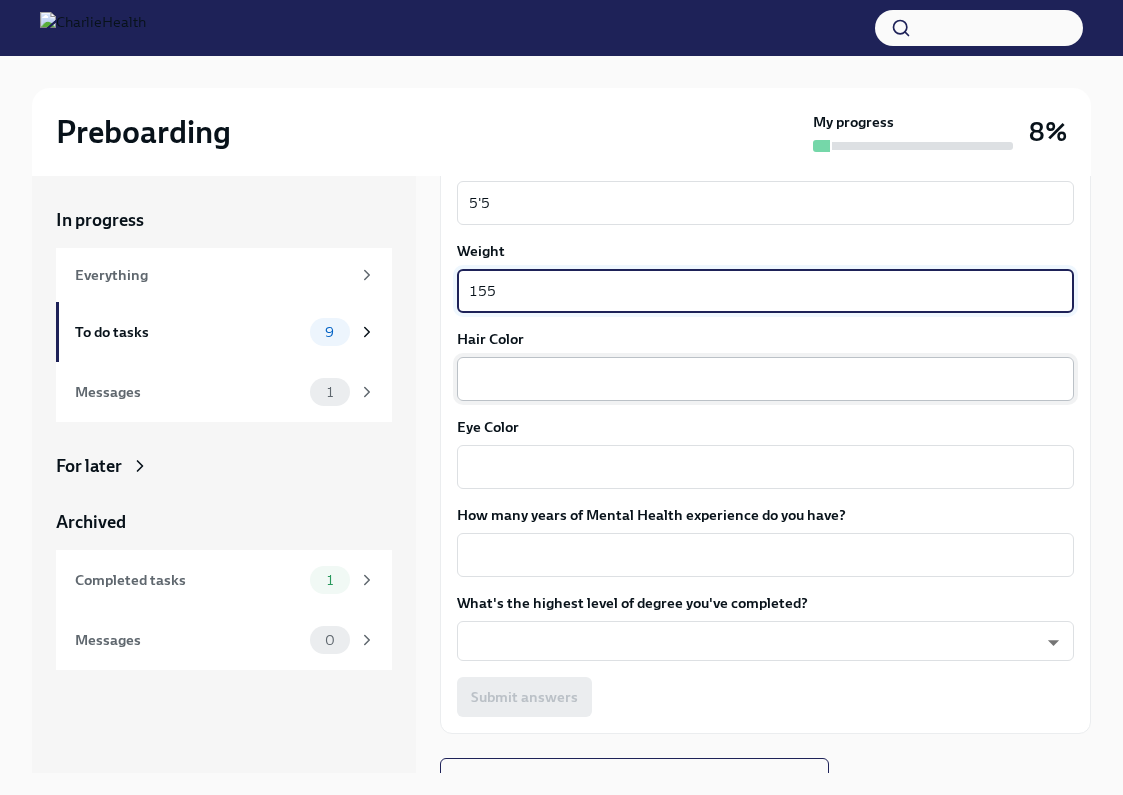 click on "Hair Color" at bounding box center (765, 379) 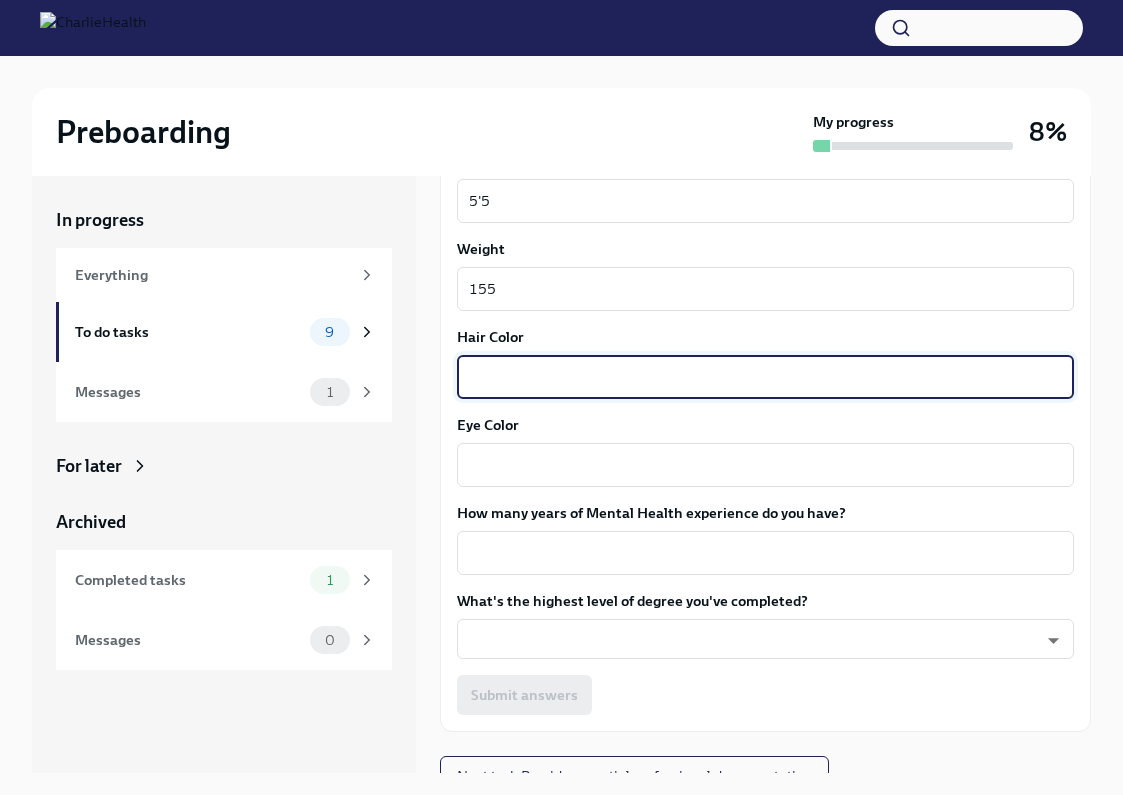 scroll, scrollTop: 1757, scrollLeft: 0, axis: vertical 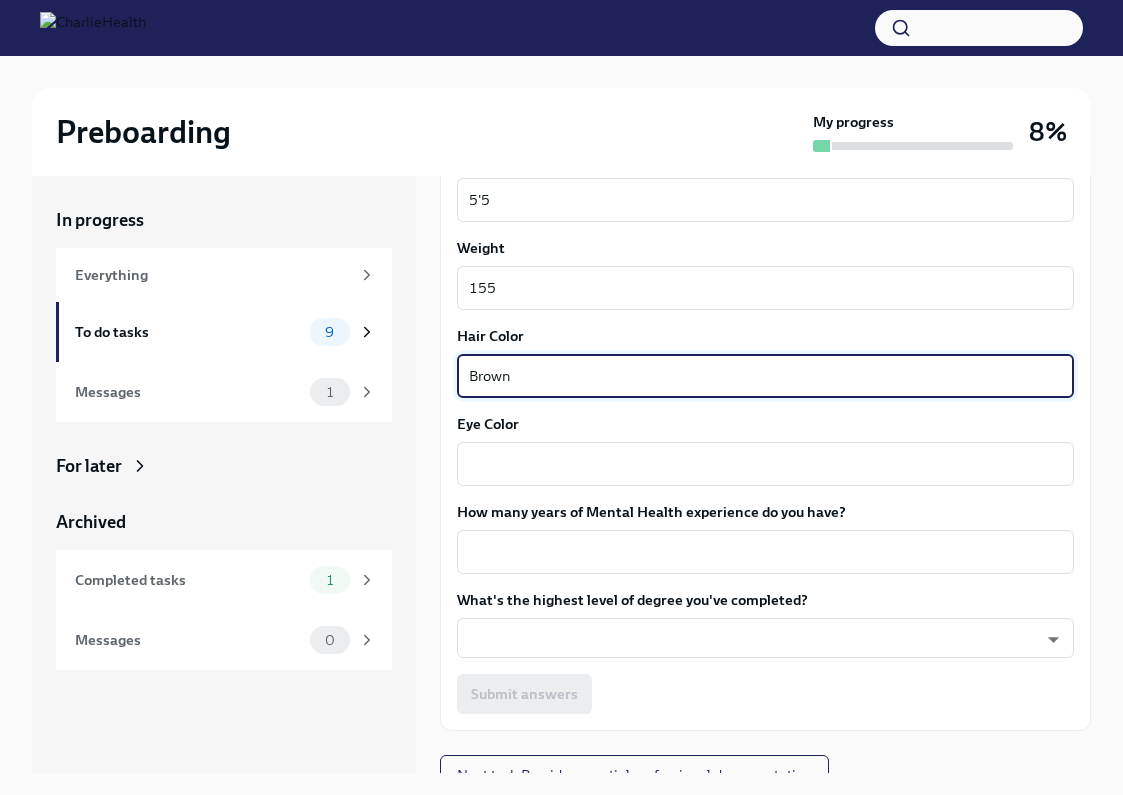 type on "Brown" 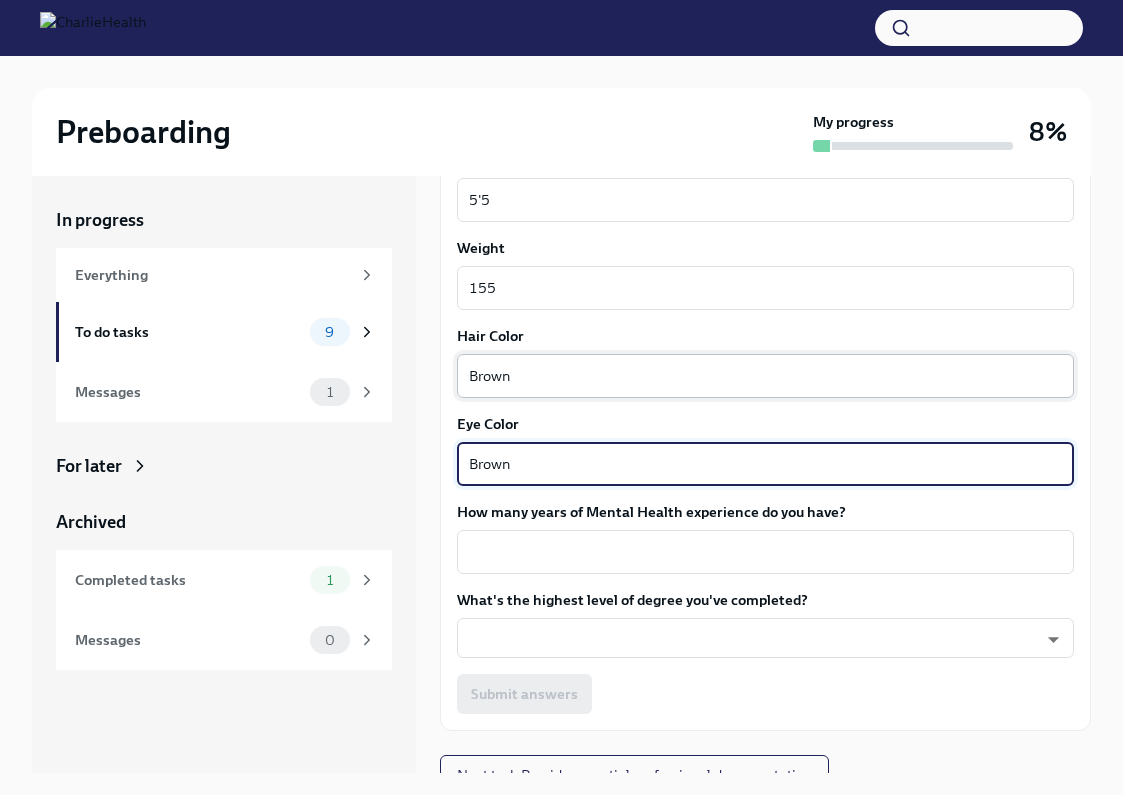 type on "Brown" 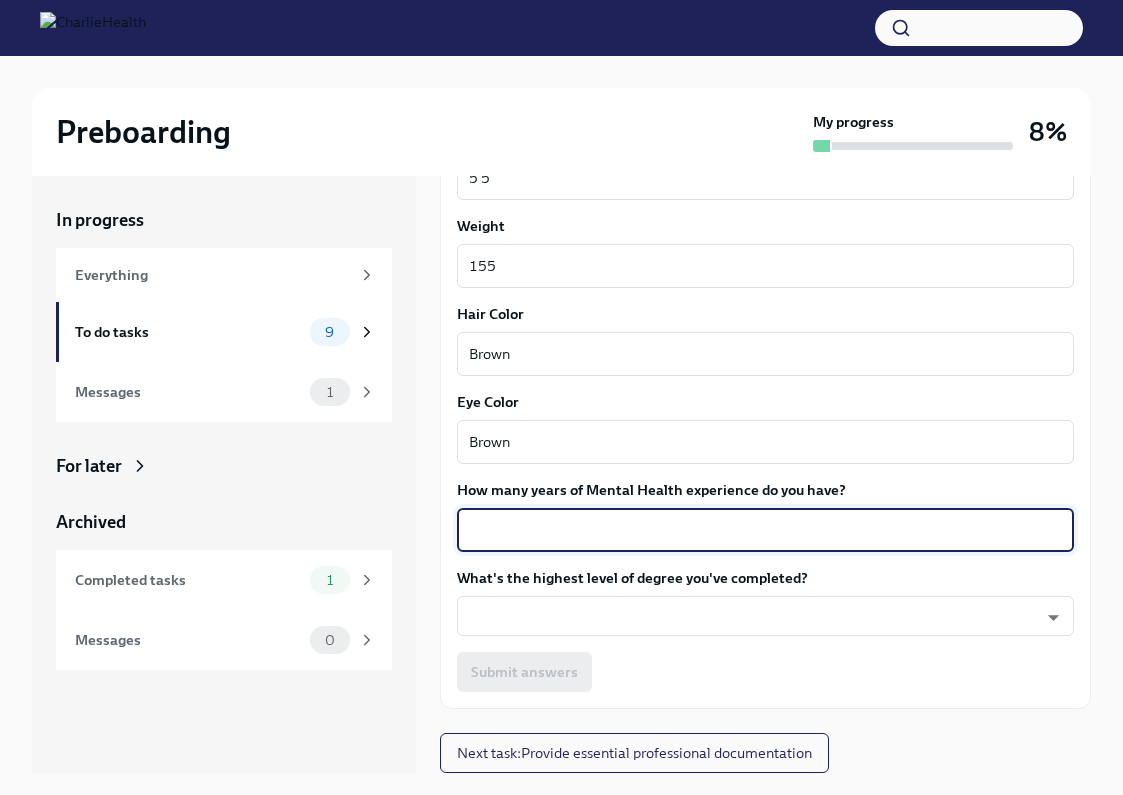 scroll, scrollTop: 1779, scrollLeft: 0, axis: vertical 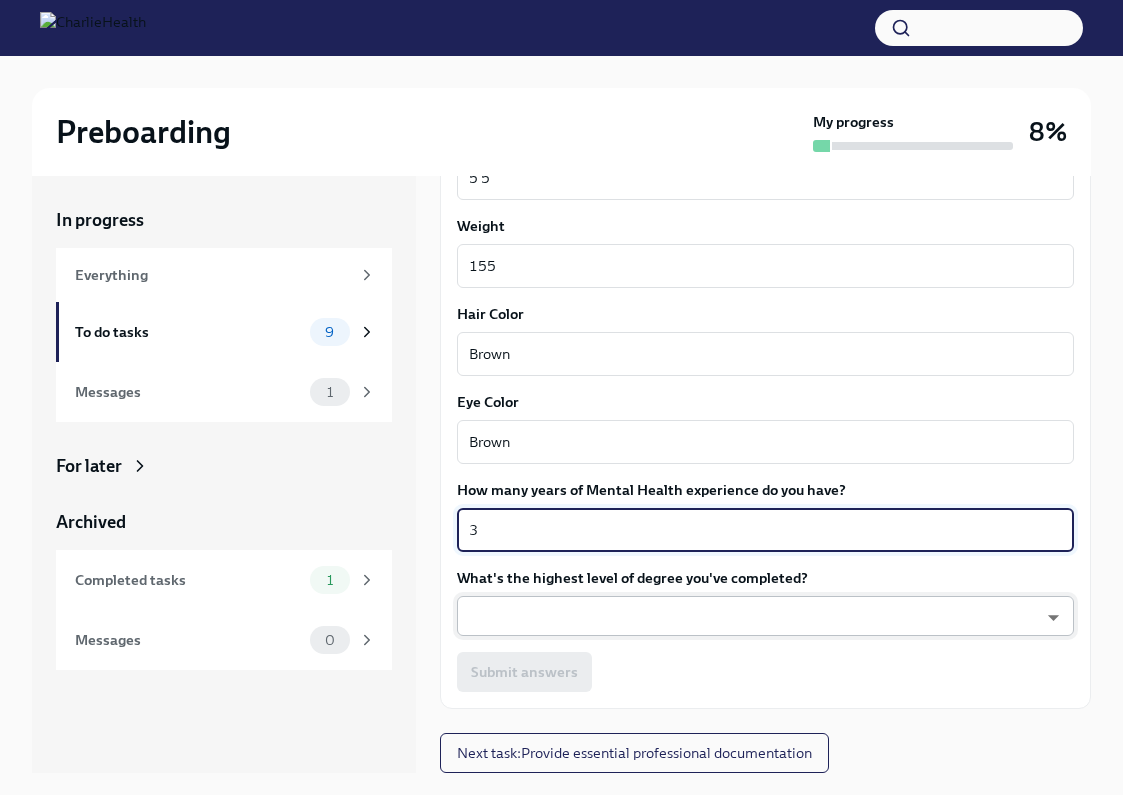 type on "3" 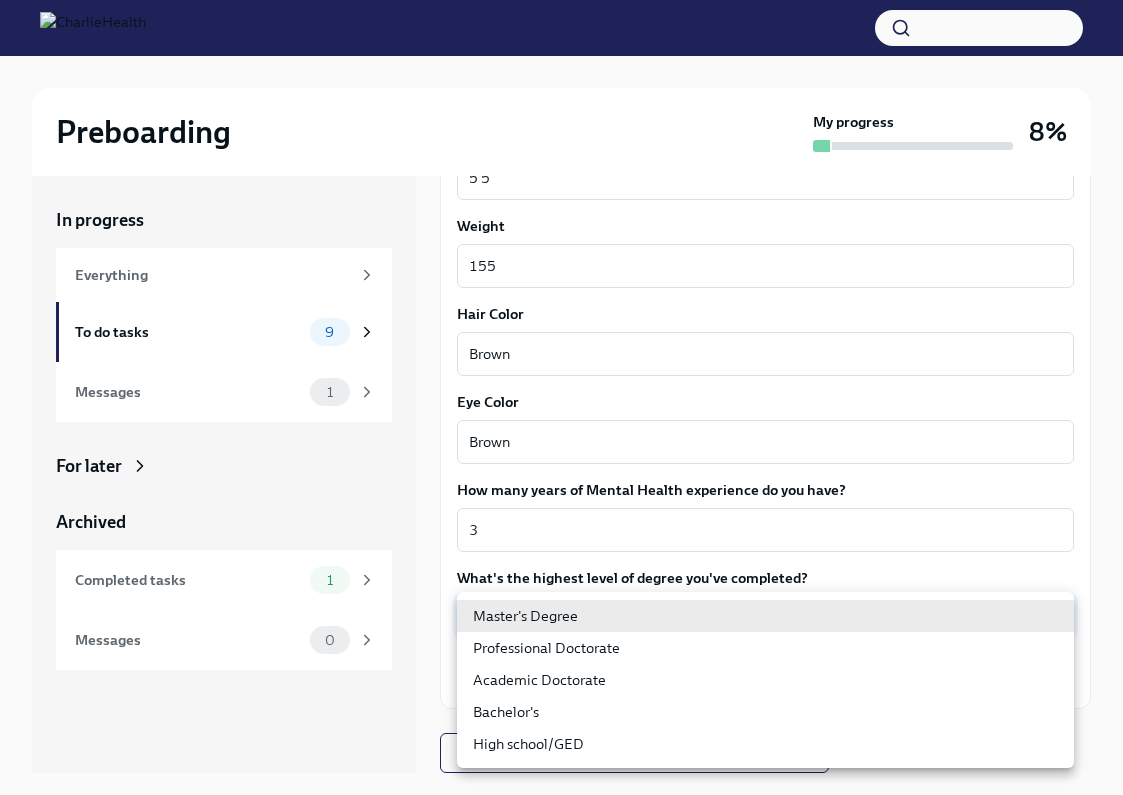 click on "Master's Degree" at bounding box center (765, 616) 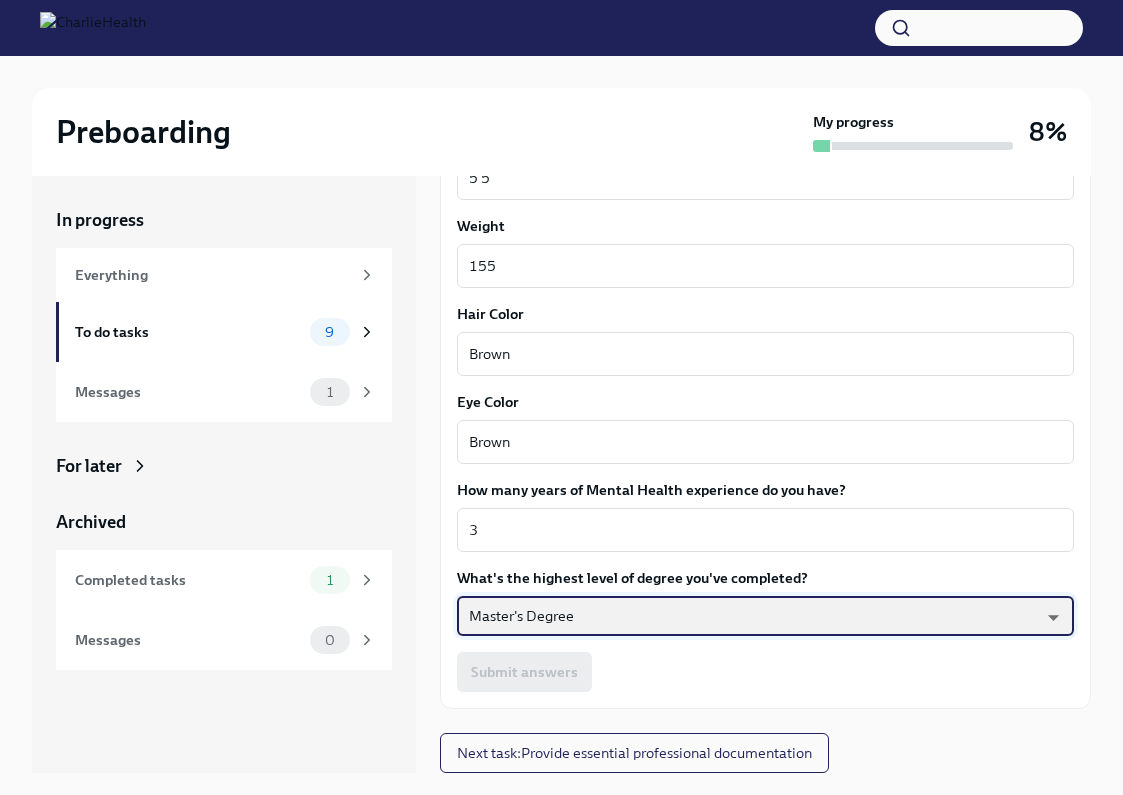 type on "2vBr-ghkD" 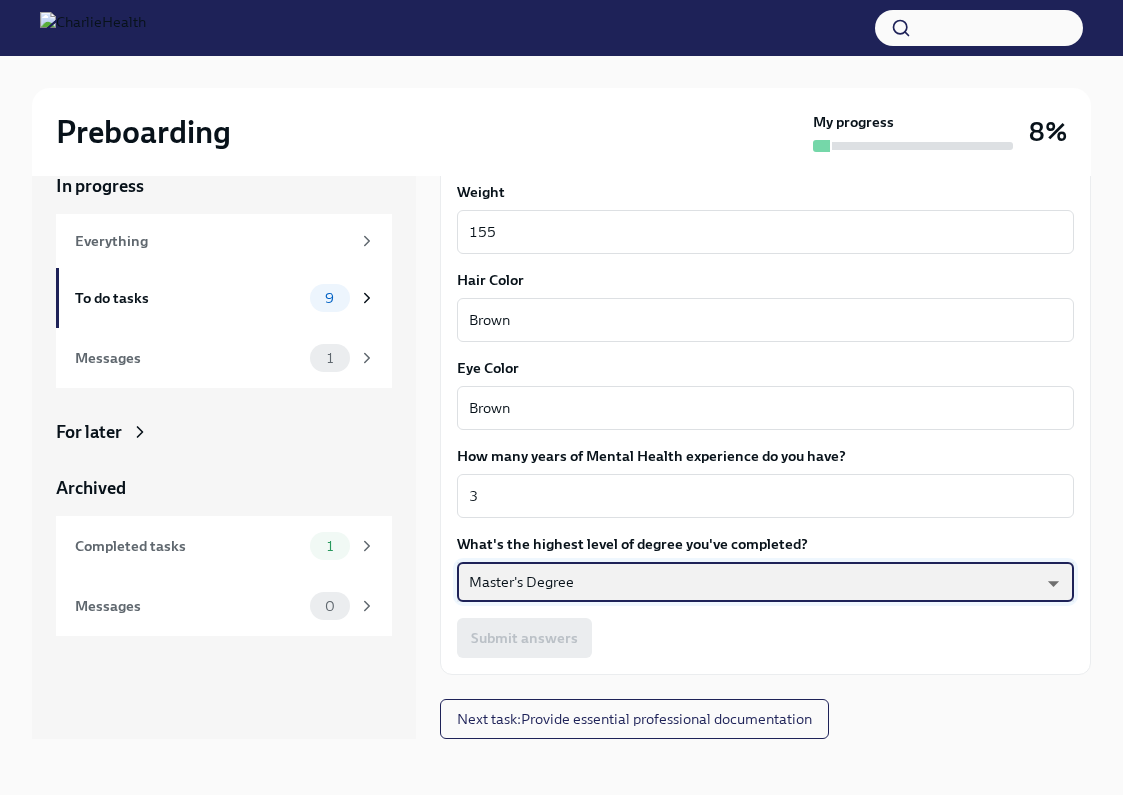 scroll, scrollTop: 34, scrollLeft: 0, axis: vertical 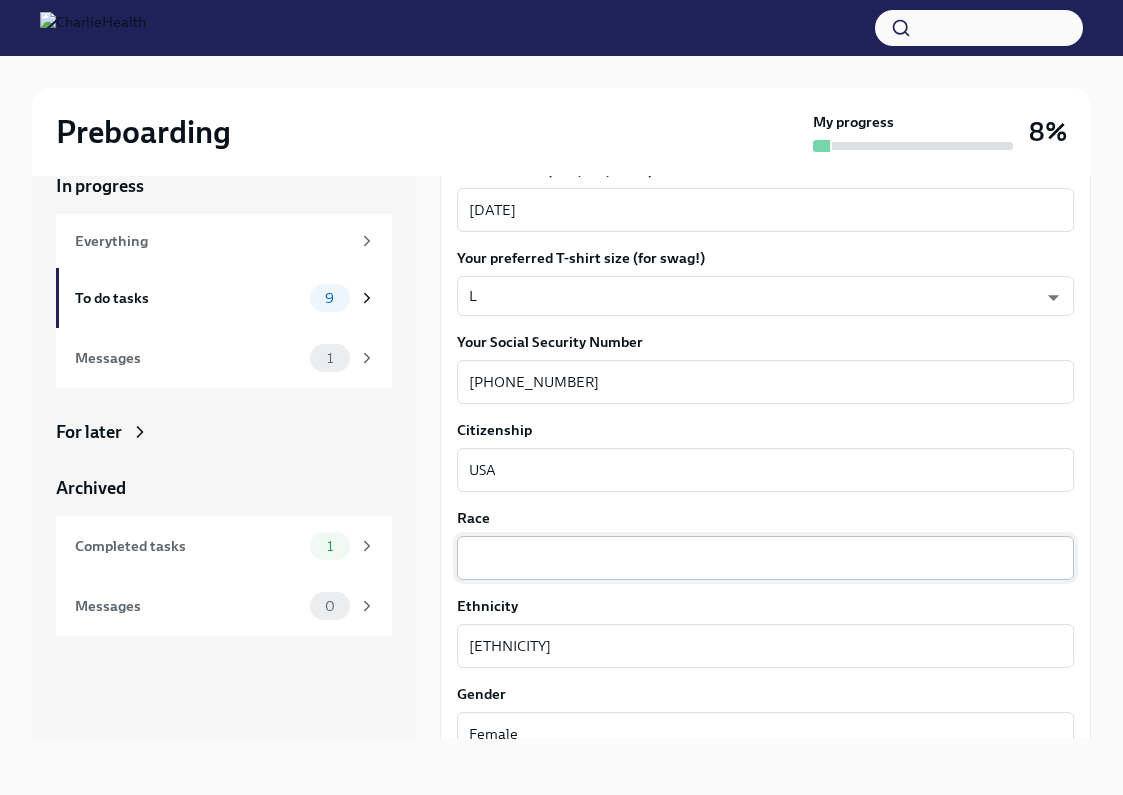 click on "Race" at bounding box center (765, 558) 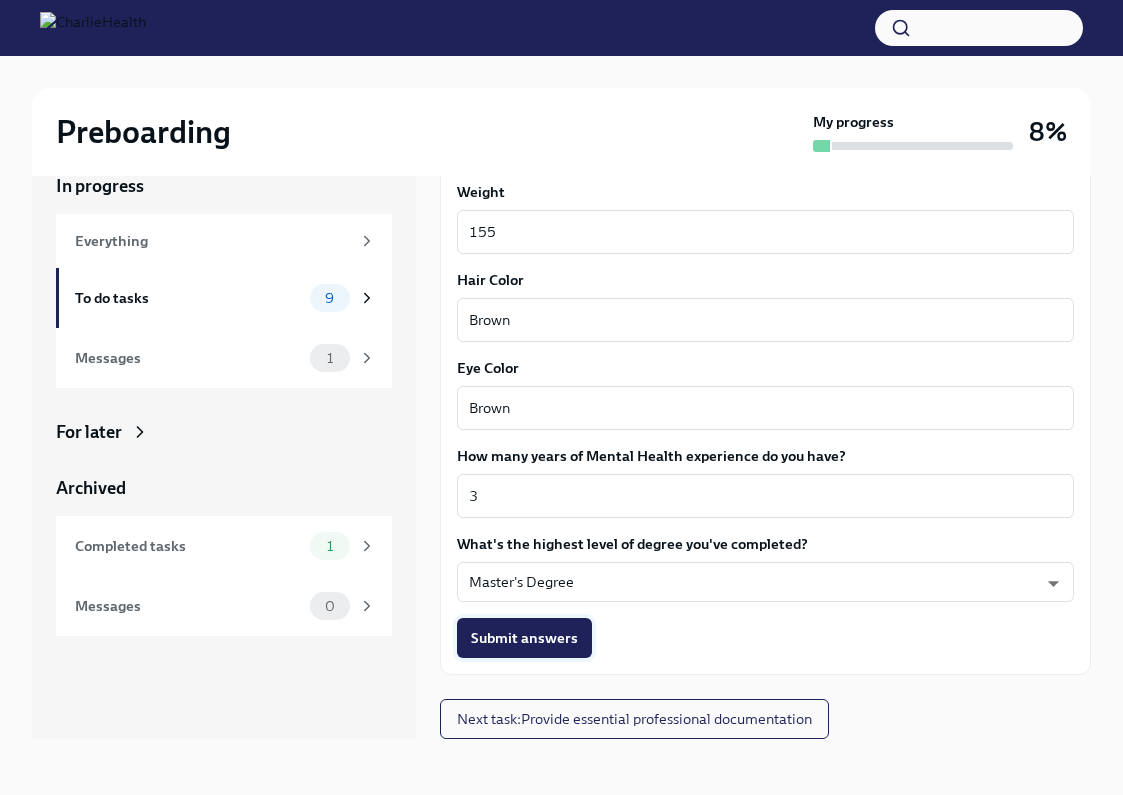 scroll, scrollTop: 1779, scrollLeft: 0, axis: vertical 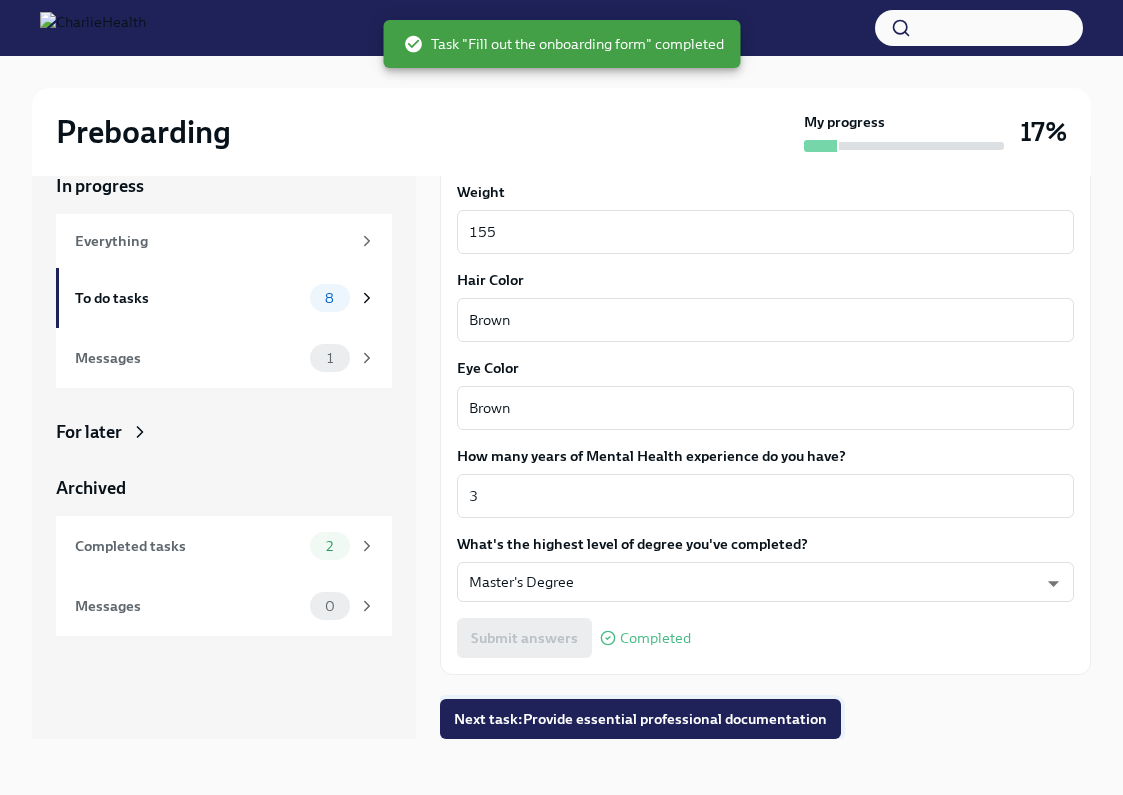 click on "Next task :  Provide essential professional documentation" at bounding box center (640, 719) 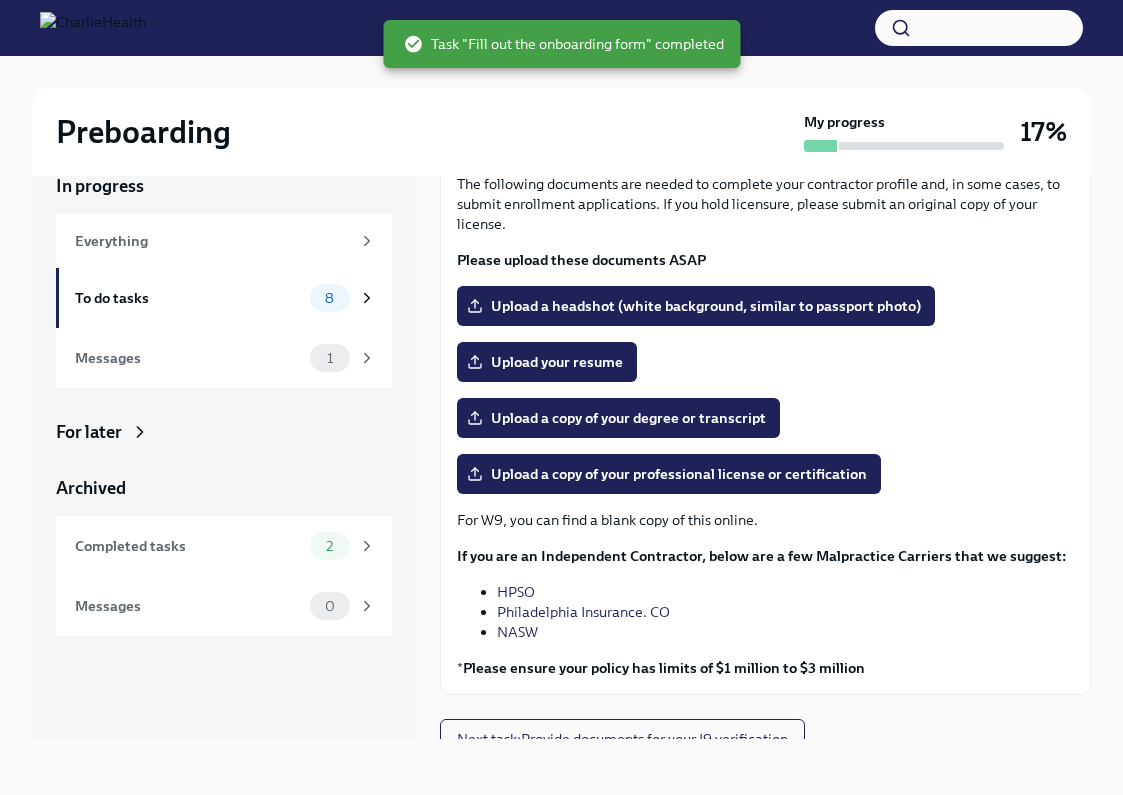 scroll, scrollTop: 106, scrollLeft: 0, axis: vertical 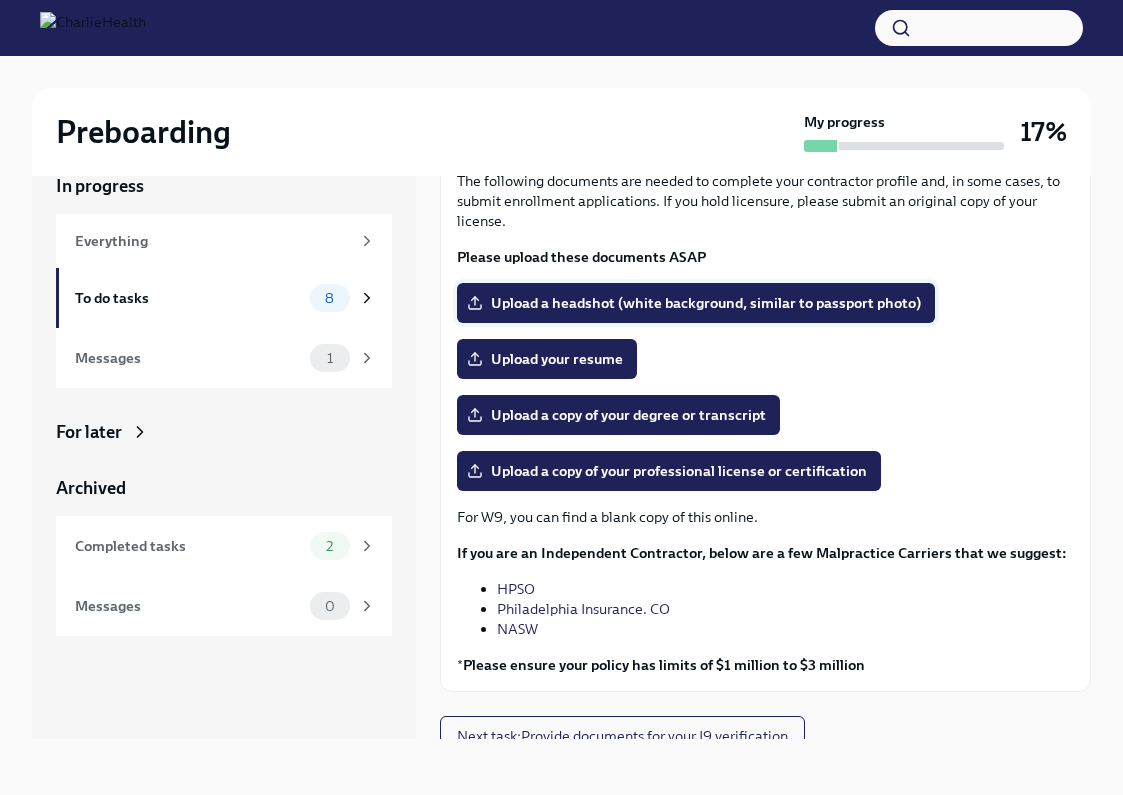 click on "Upload a headshot (white background, similar to passport photo)" at bounding box center (696, 303) 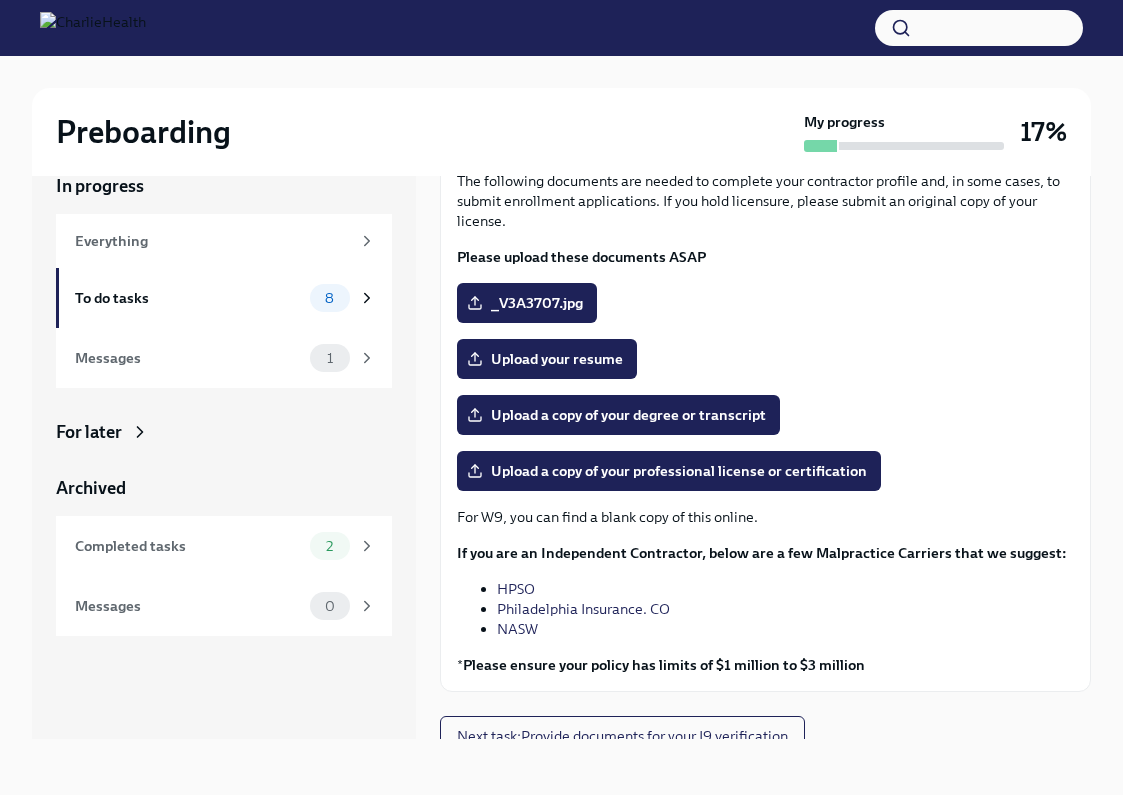 scroll, scrollTop: 103, scrollLeft: 0, axis: vertical 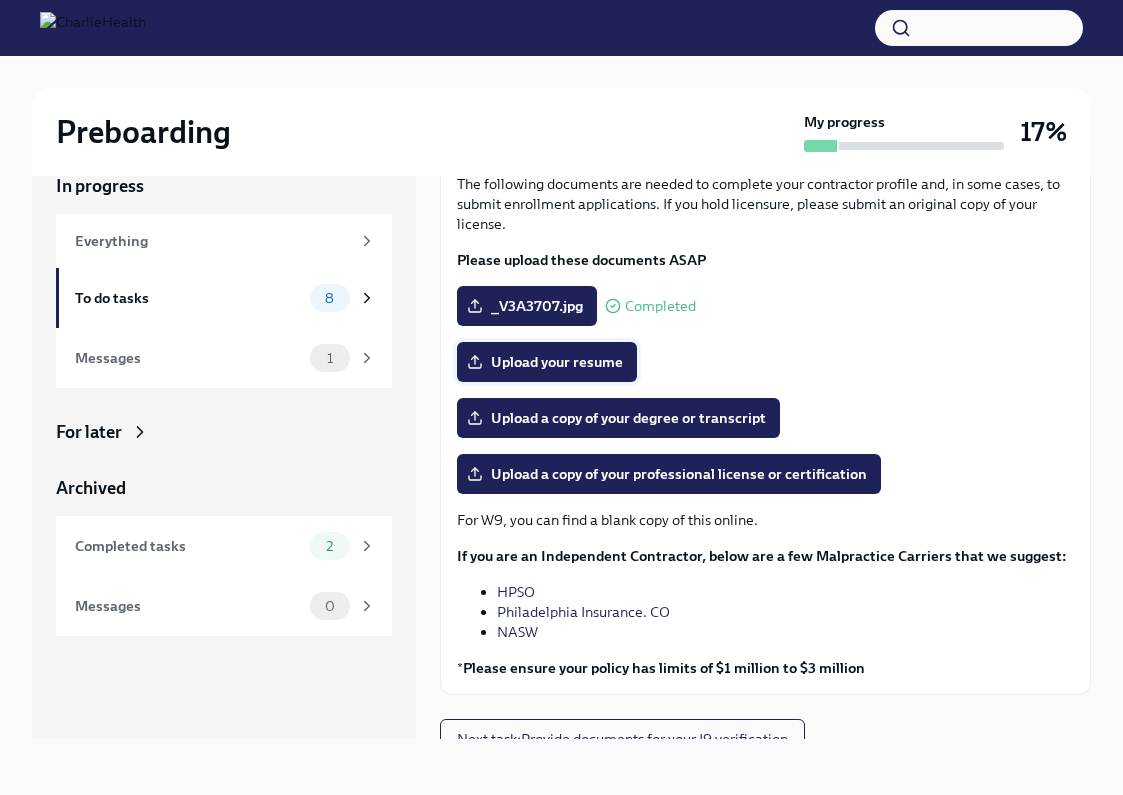 click on "Upload your resume" at bounding box center [547, 362] 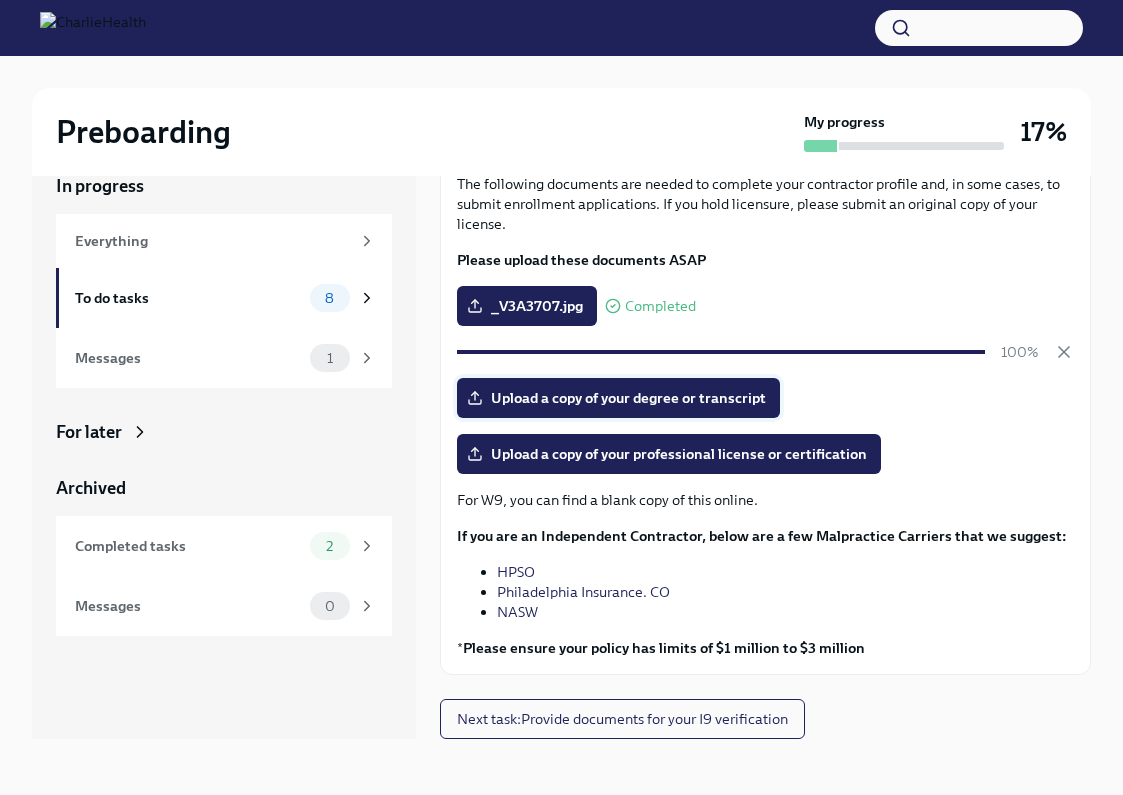 click on "Upload a copy of your degree or transcript" at bounding box center (618, 398) 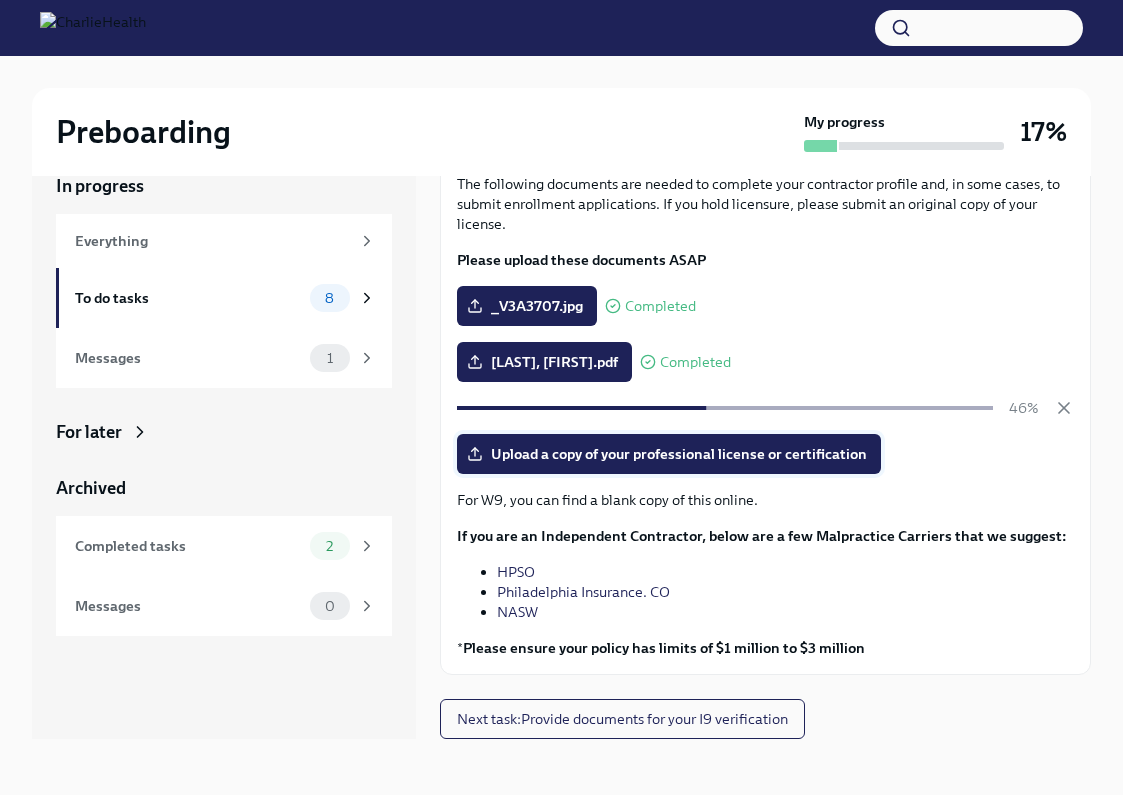 click on "Upload a copy of your professional license or certification" at bounding box center [669, 454] 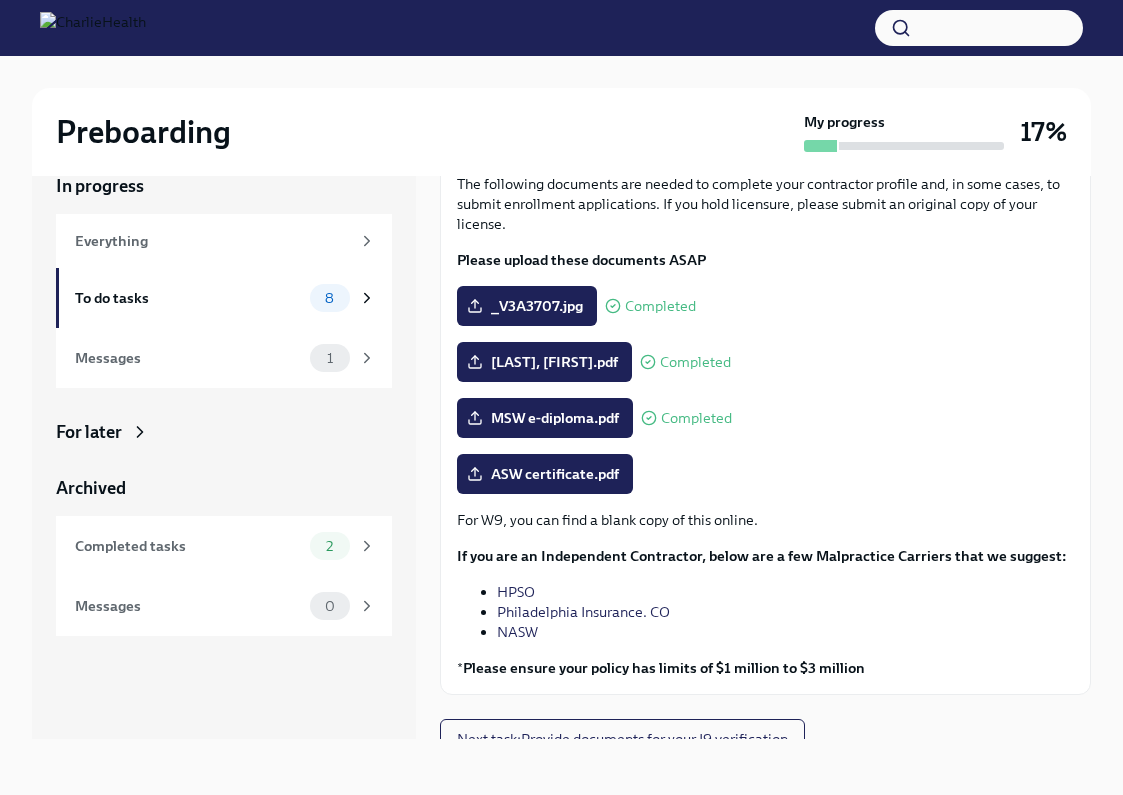 scroll, scrollTop: 34, scrollLeft: 0, axis: vertical 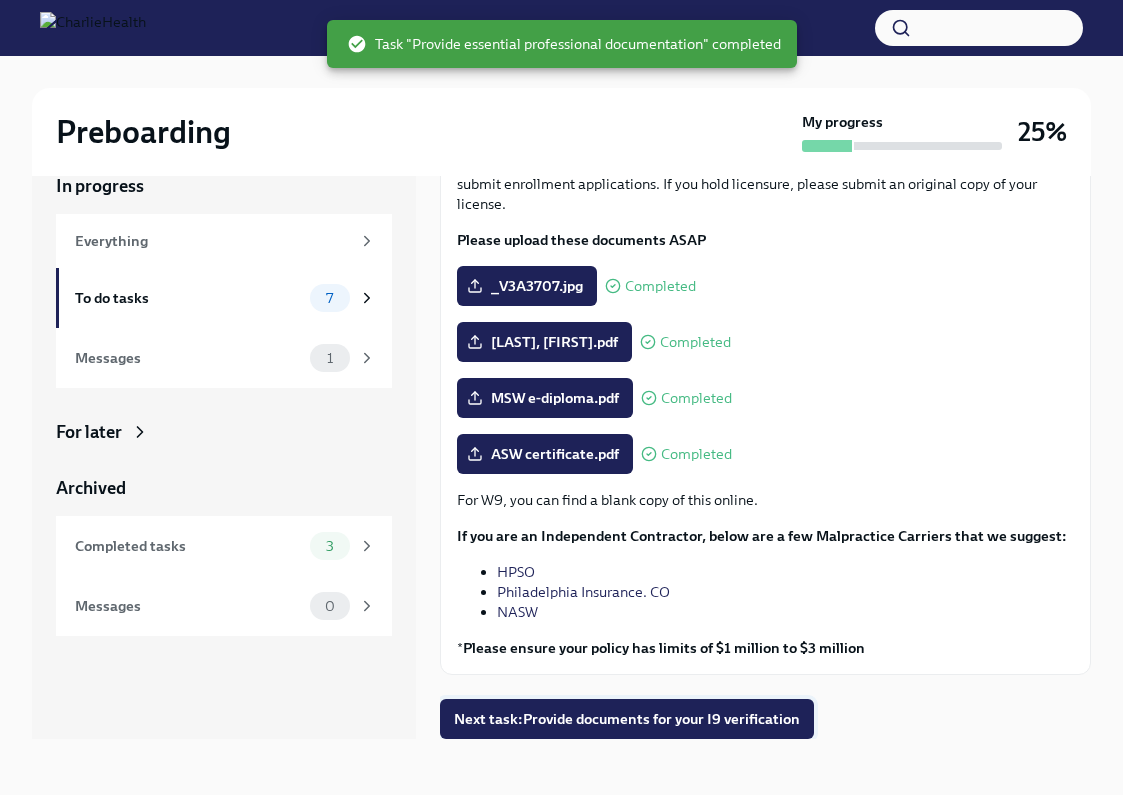click on "Next task :  Provide documents for your I9 verification" at bounding box center (627, 719) 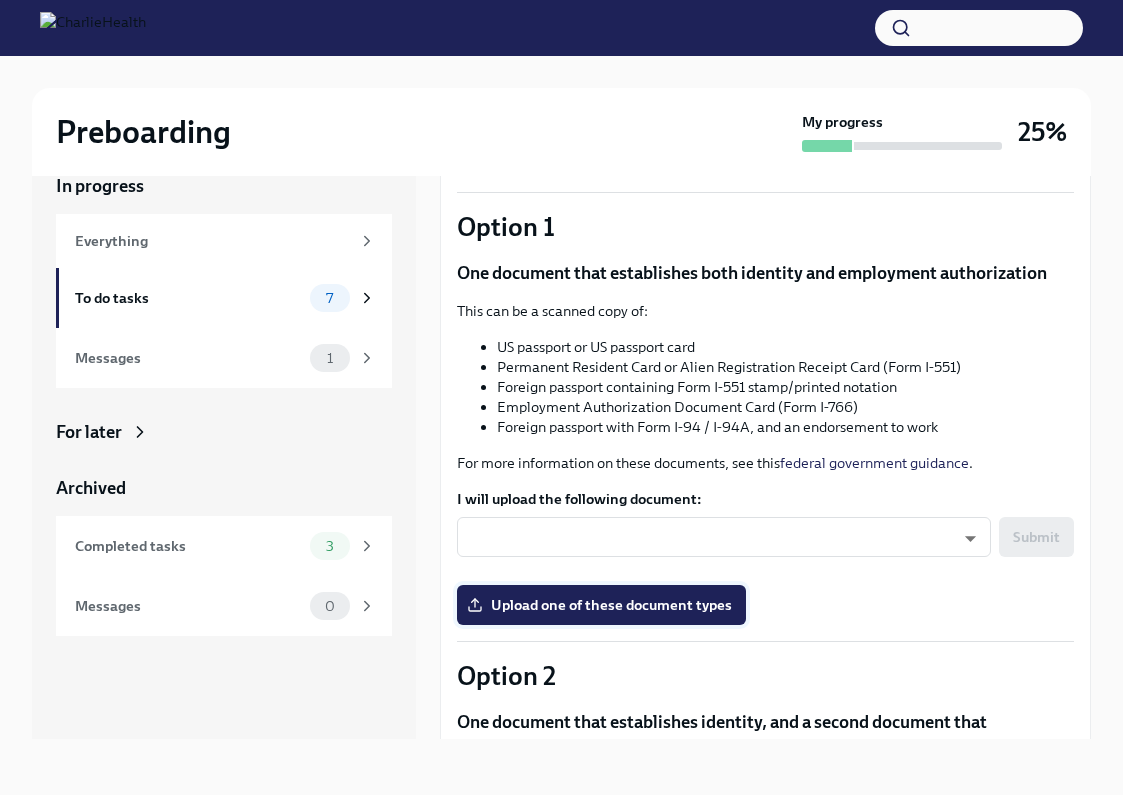 scroll, scrollTop: 124, scrollLeft: 0, axis: vertical 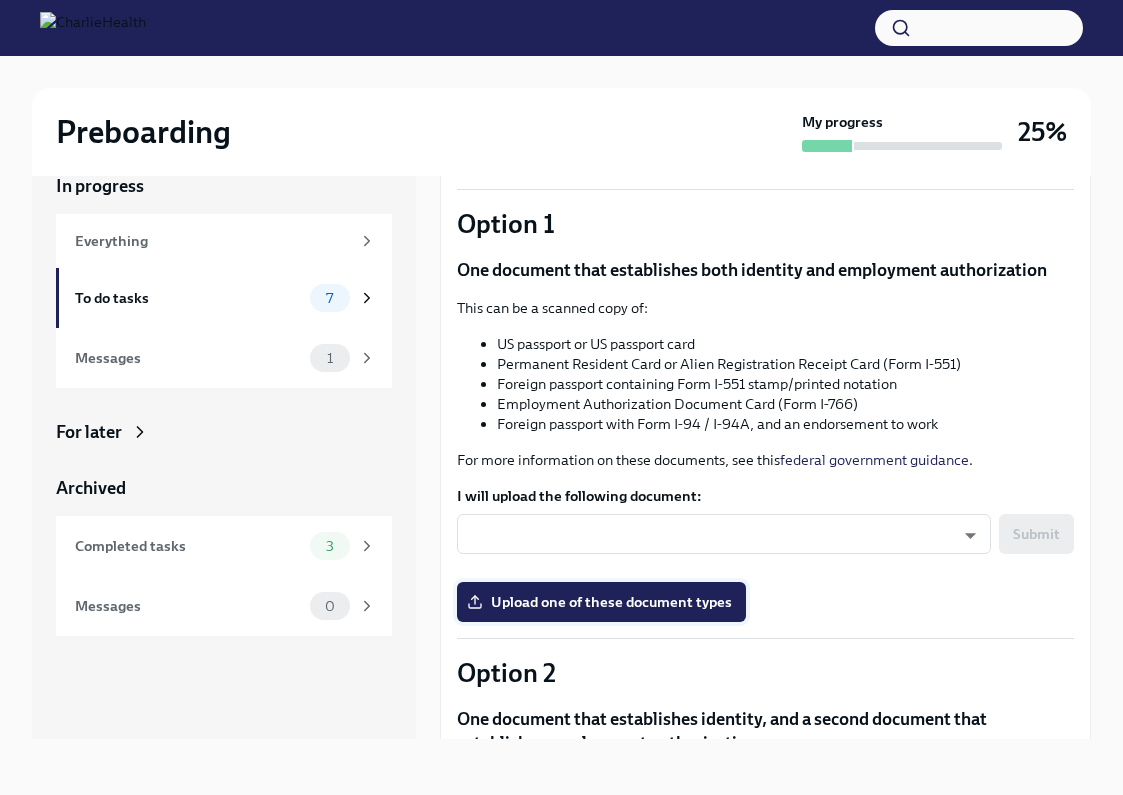 click on "Upload one of these document types" at bounding box center [601, 602] 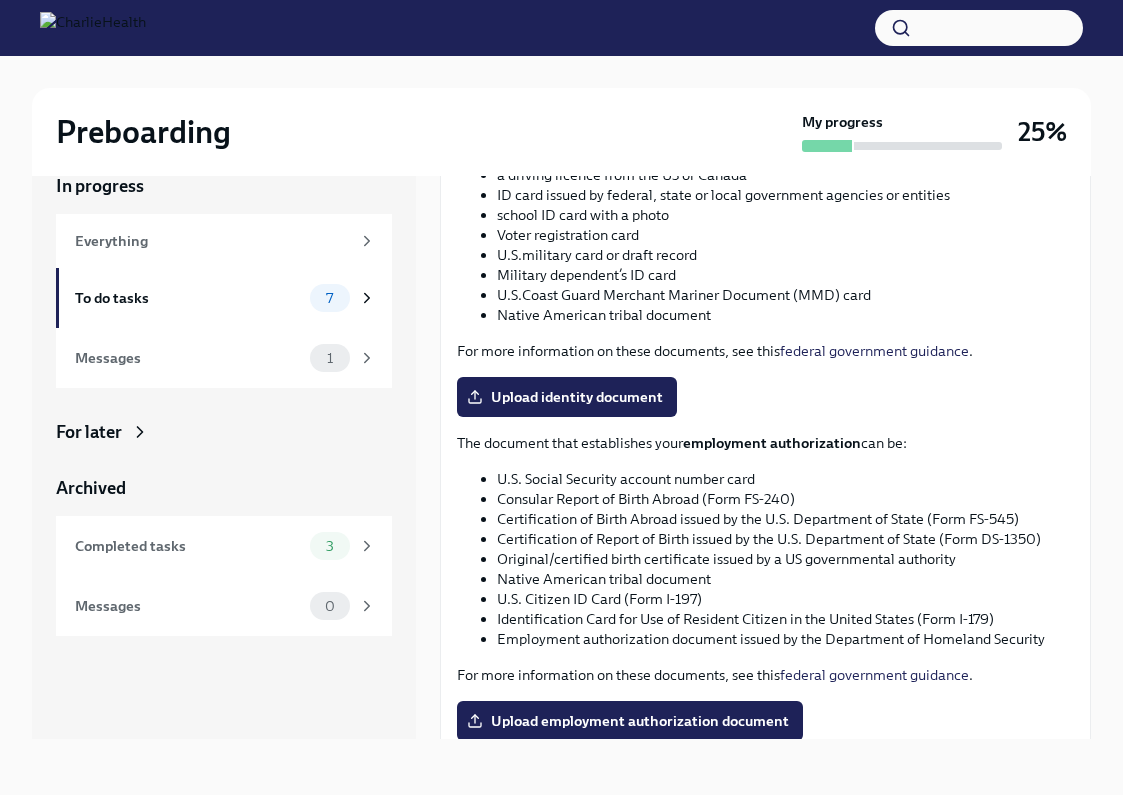 scroll, scrollTop: 800, scrollLeft: 0, axis: vertical 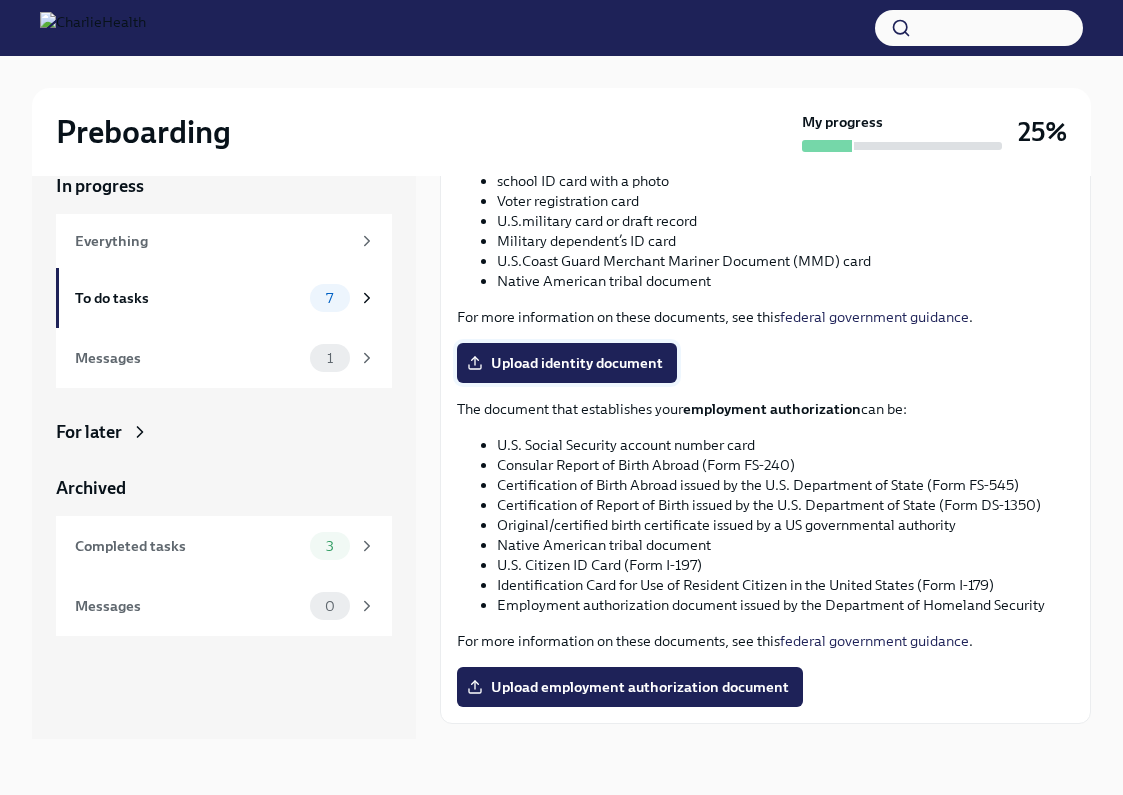 click on "Upload identity document" at bounding box center (567, 363) 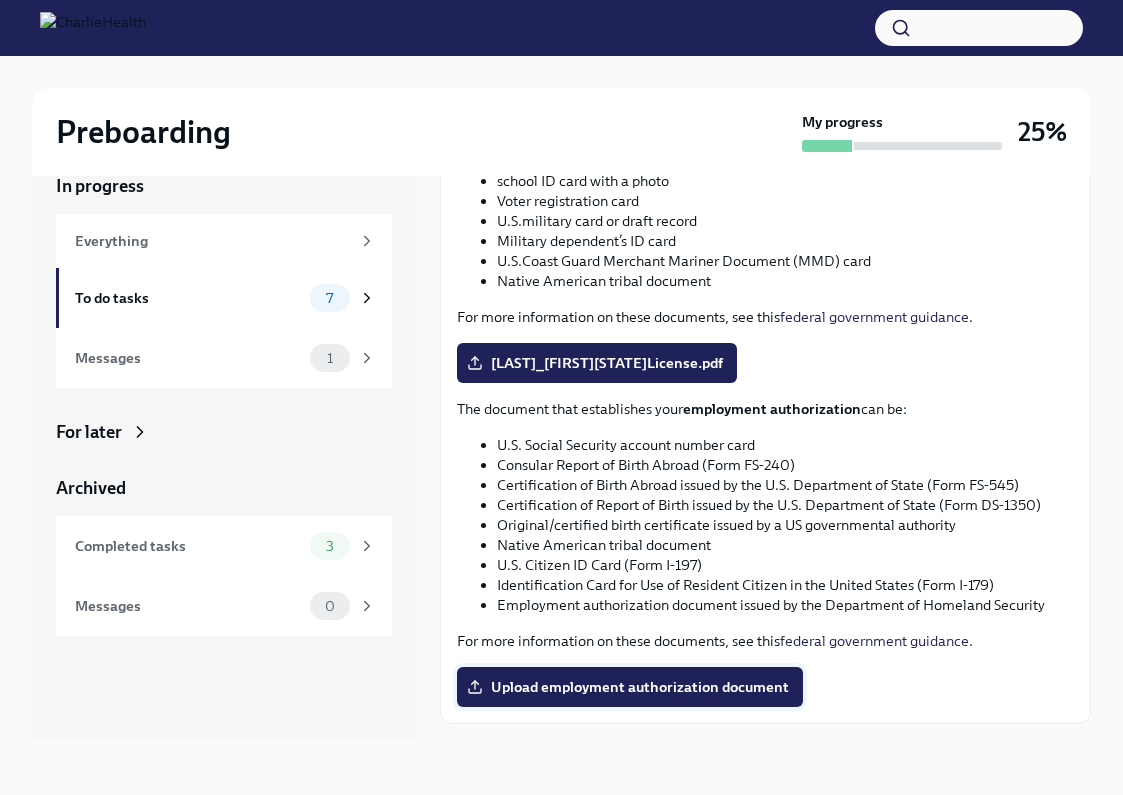click on "Upload employment authorization document" at bounding box center (630, 687) 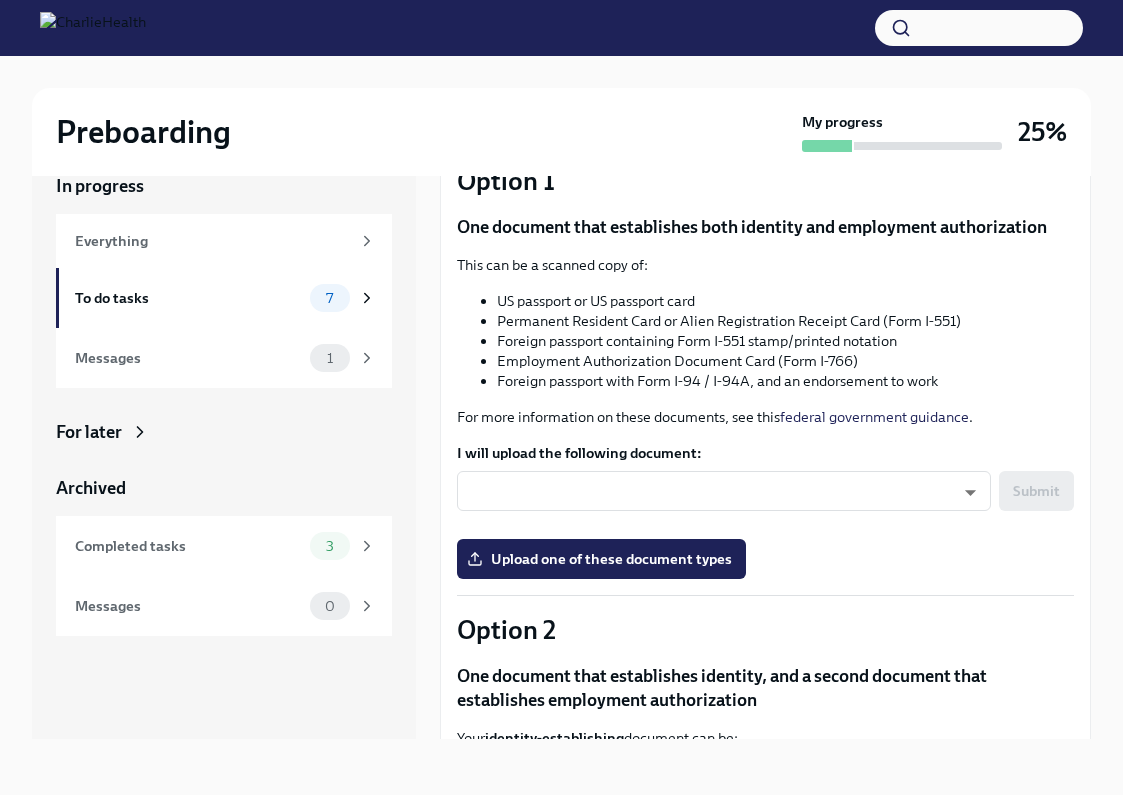 scroll, scrollTop: 164, scrollLeft: 0, axis: vertical 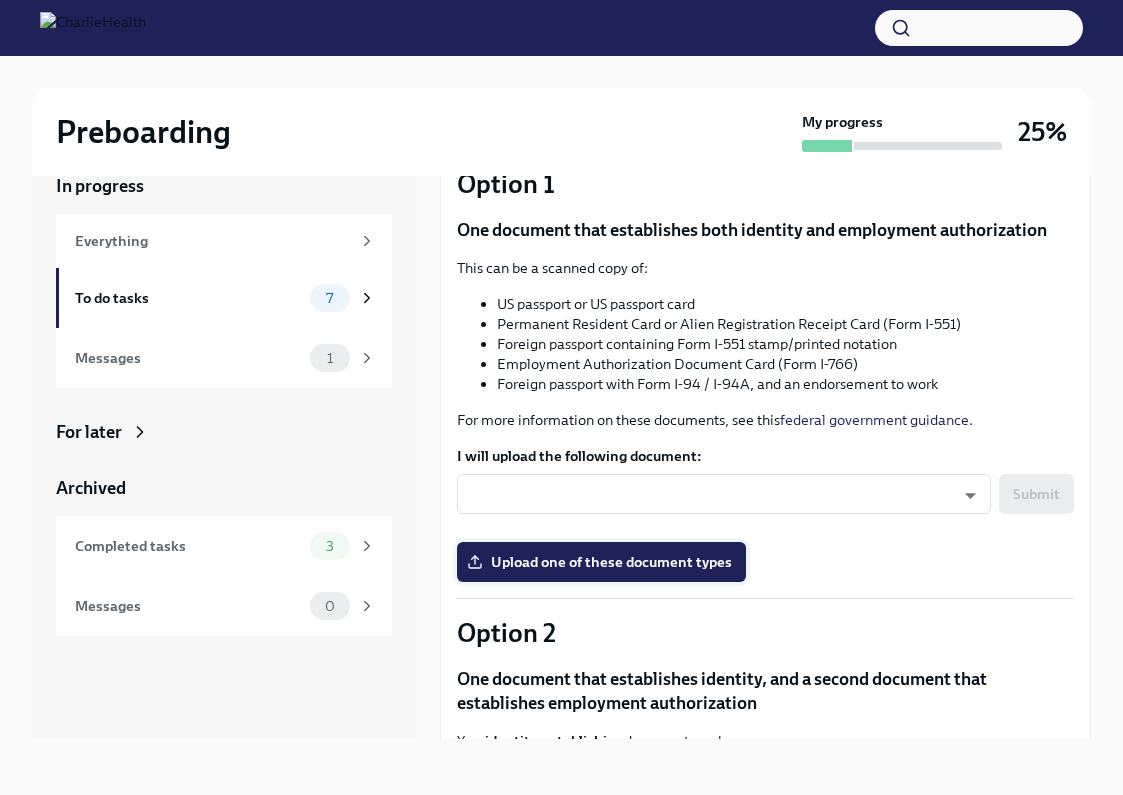 click on "Upload one of these document types" at bounding box center [601, 562] 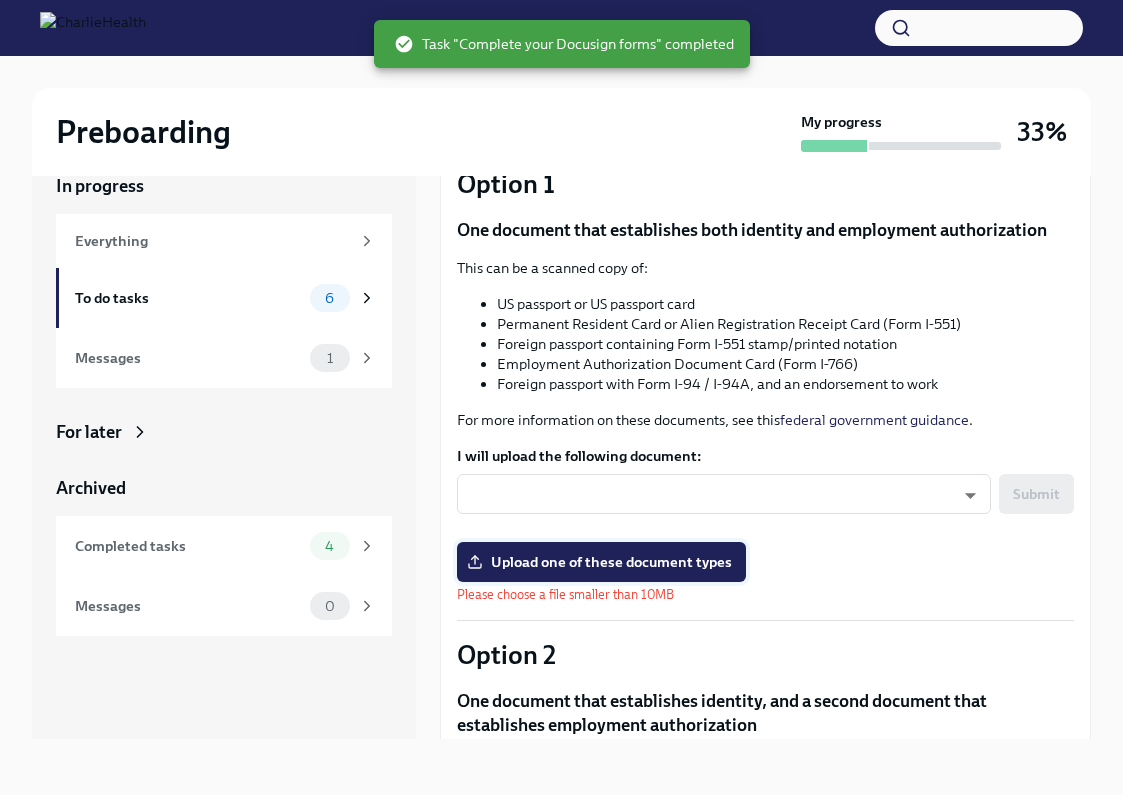click on "Upload one of these document types" at bounding box center (601, 562) 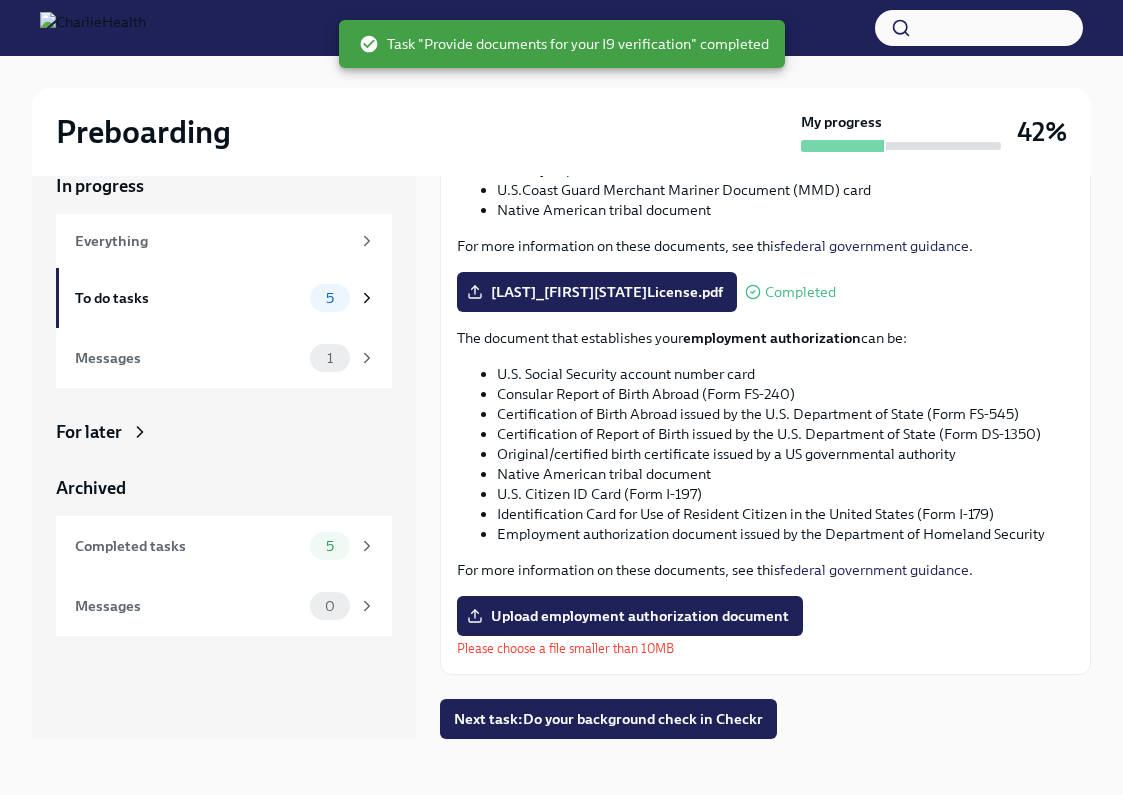 scroll, scrollTop: 871, scrollLeft: 0, axis: vertical 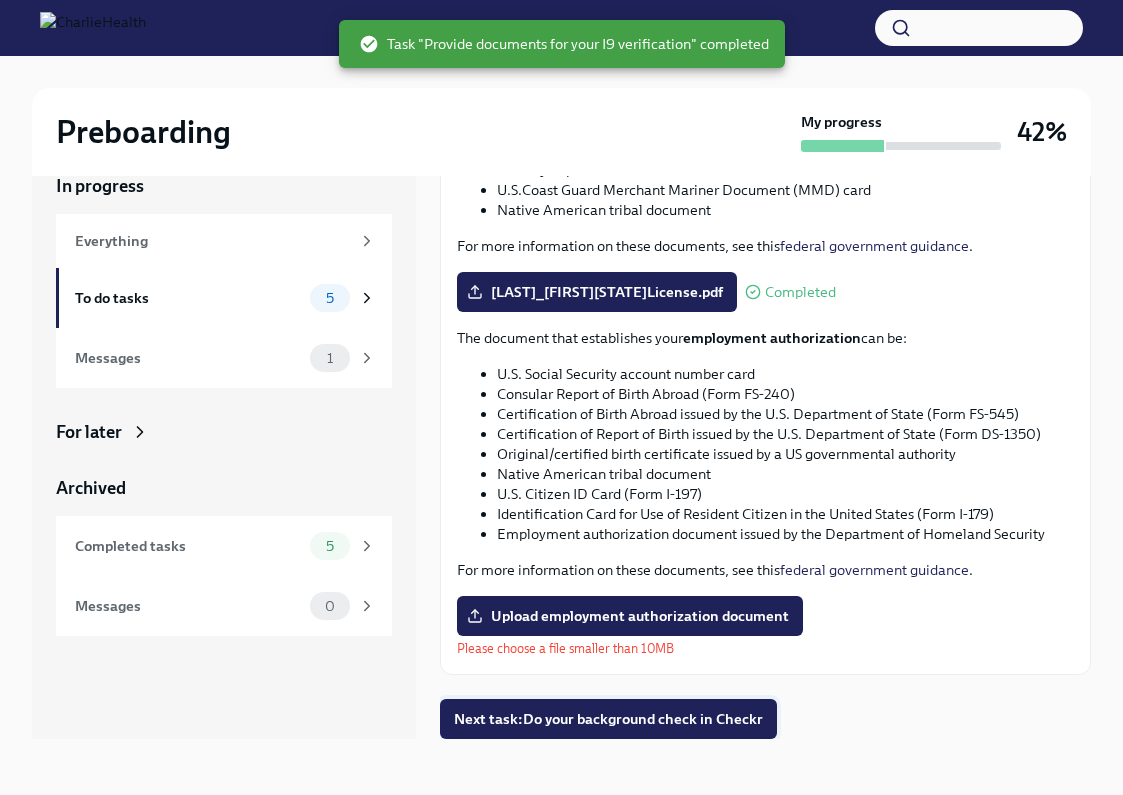 click on "Next task :  Do your background check in Checkr" at bounding box center (608, 719) 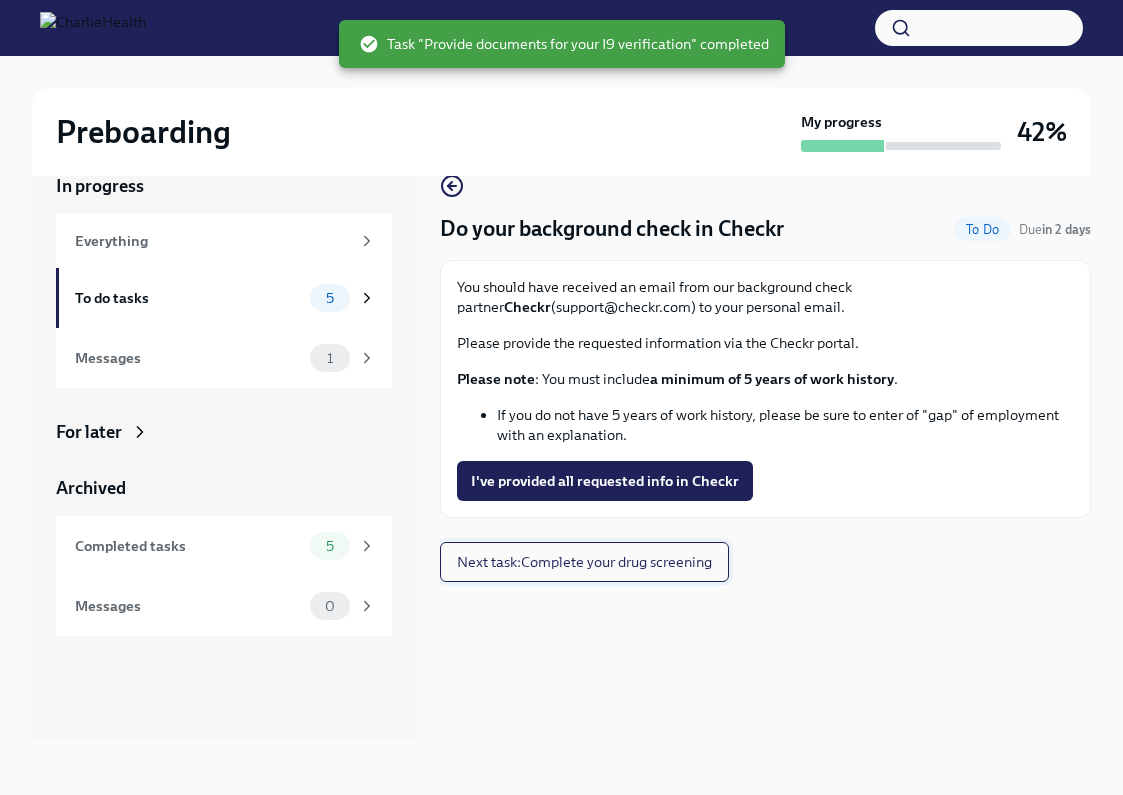 scroll, scrollTop: 0, scrollLeft: 0, axis: both 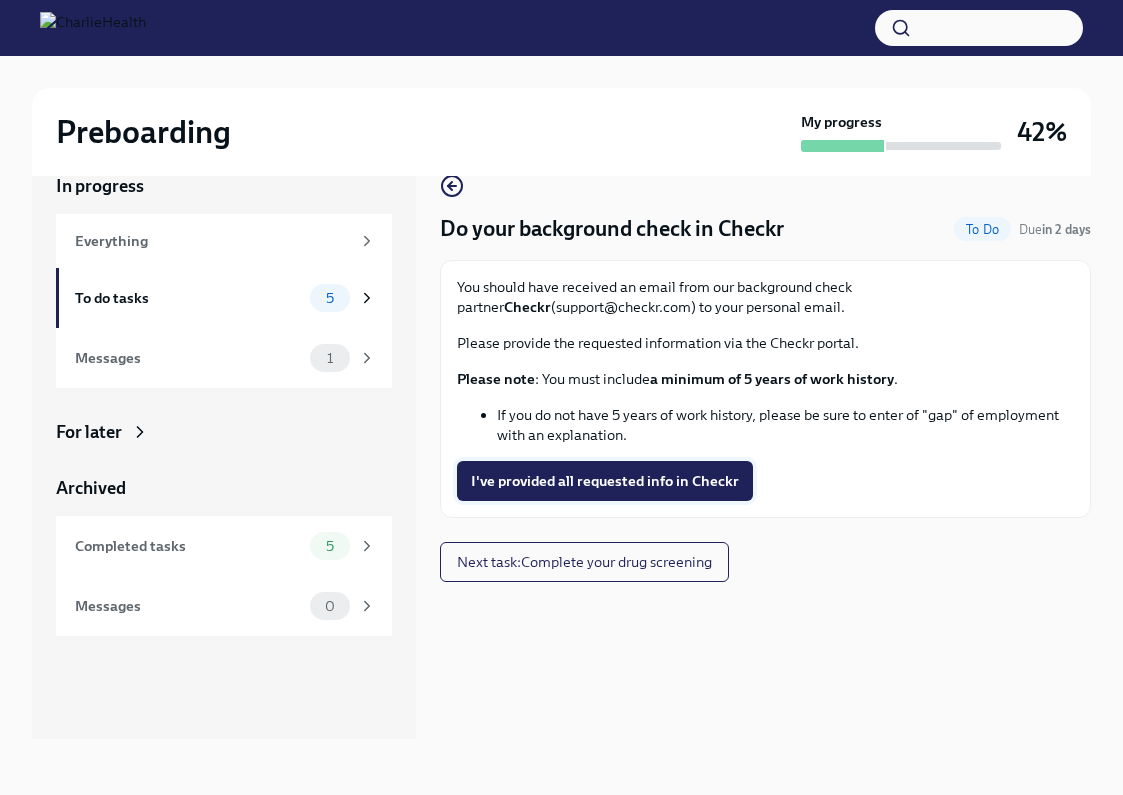 click on "I've provided all requested info in Checkr" at bounding box center (605, 481) 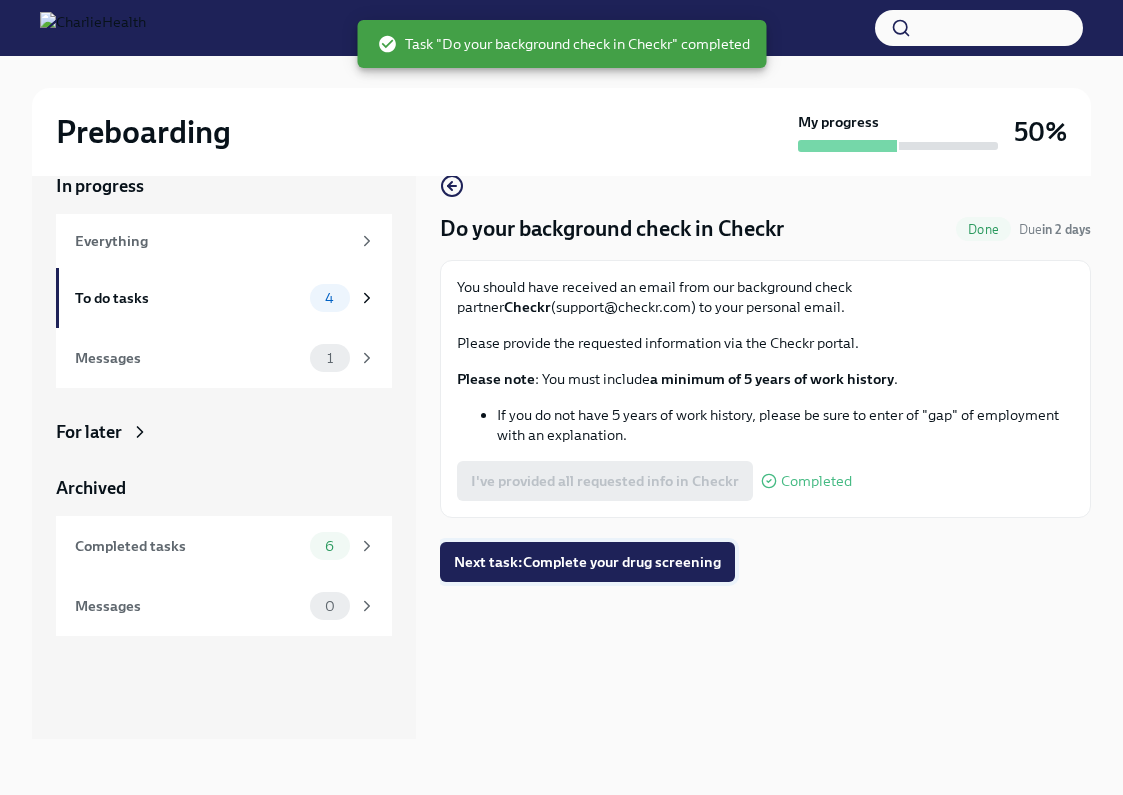 click on "Next task :  Complete your drug screening" at bounding box center (587, 562) 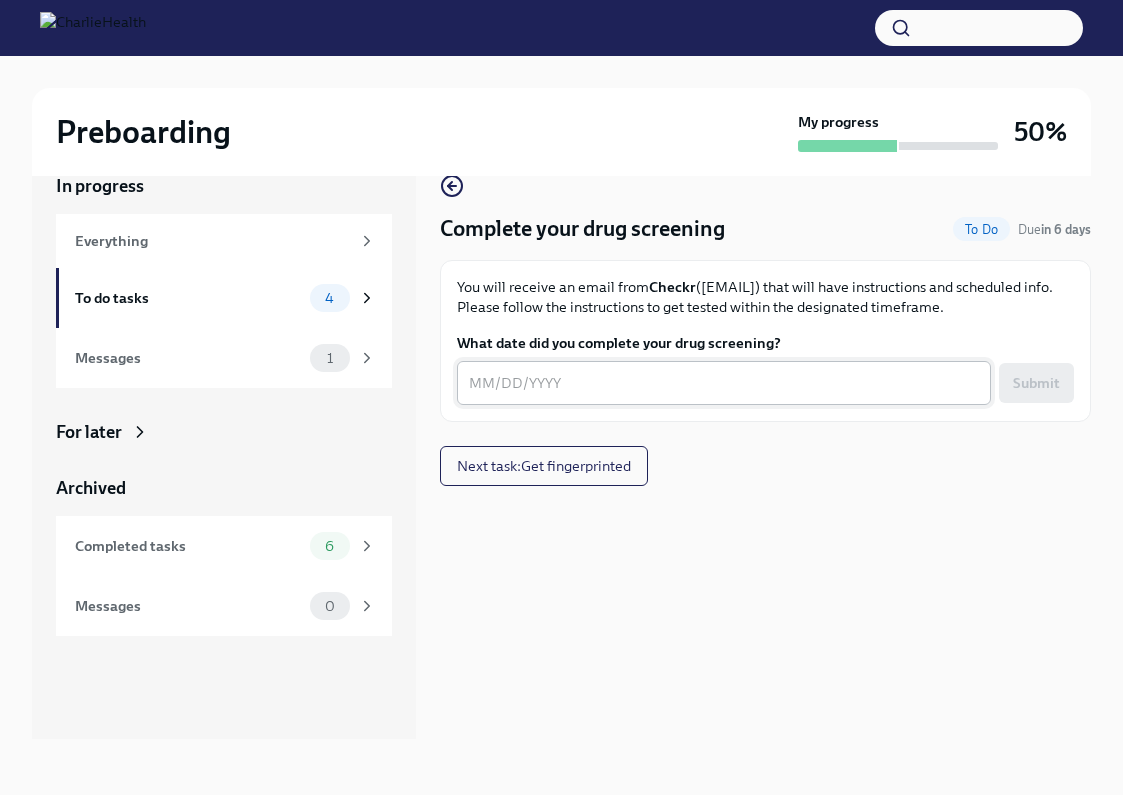 click on "What date did you complete your drug screening?" at bounding box center [724, 383] 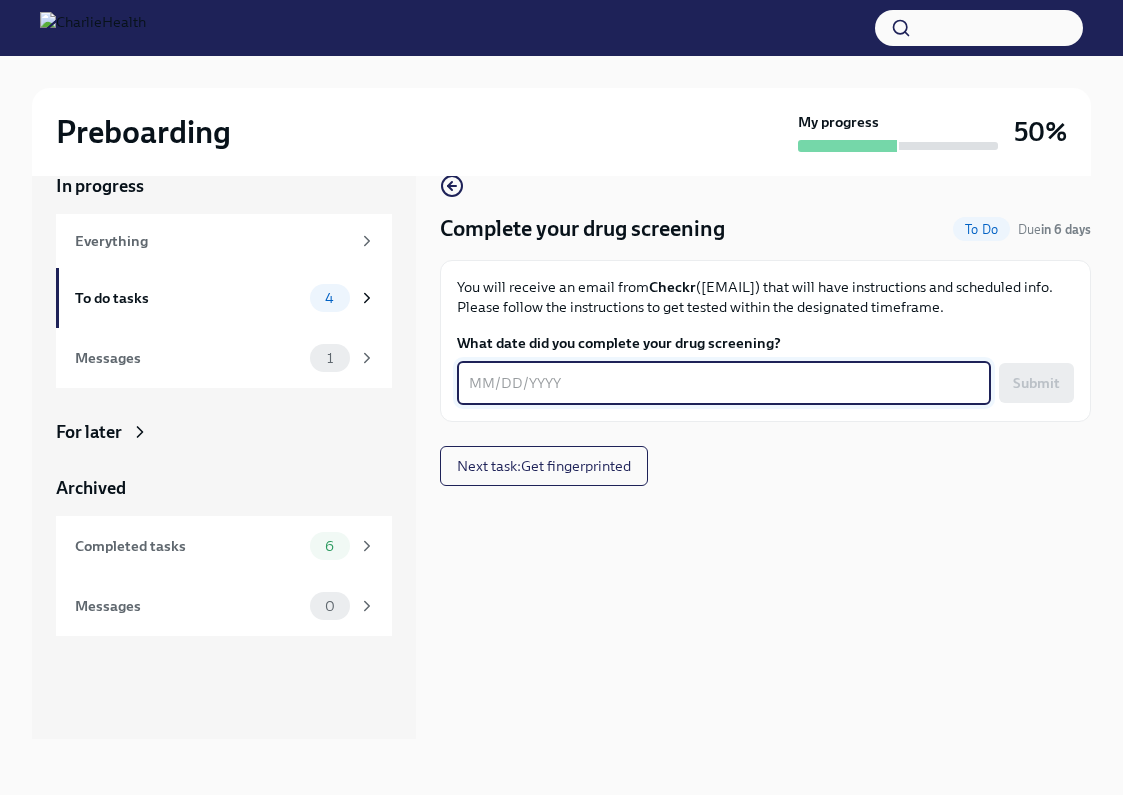 click on "What date did you complete your drug screening?" at bounding box center [724, 383] 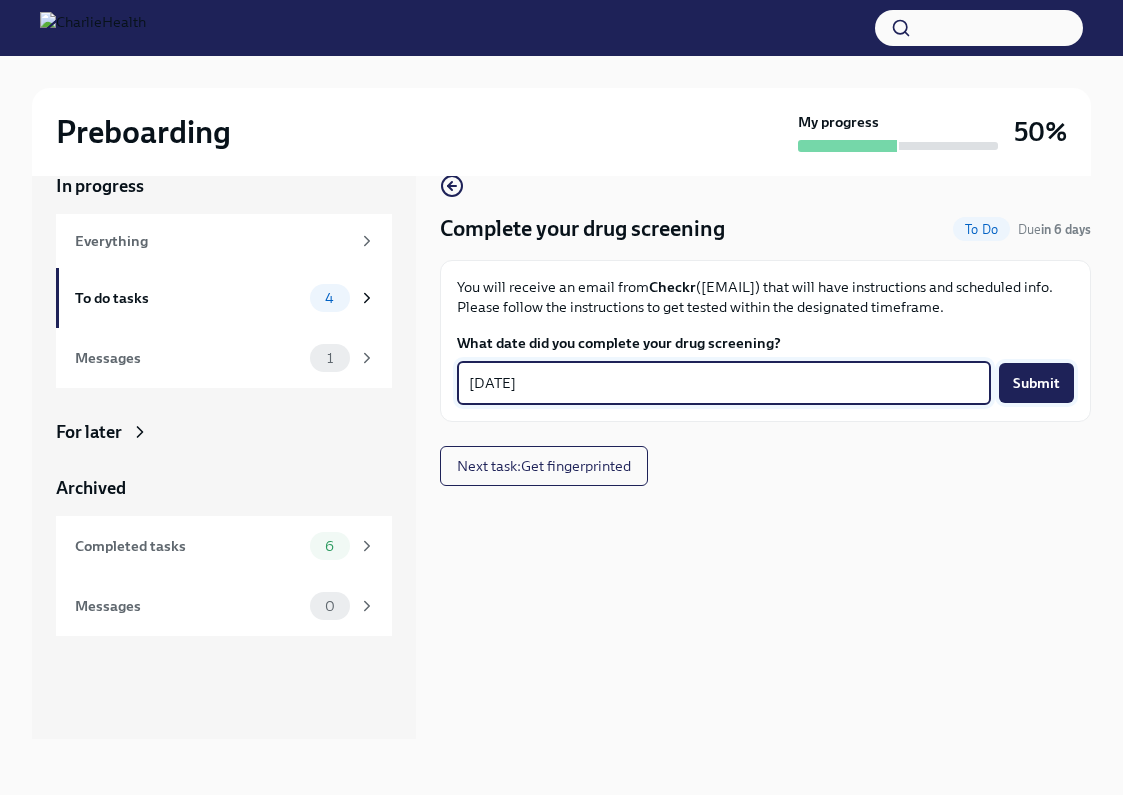 type on "[DATE]" 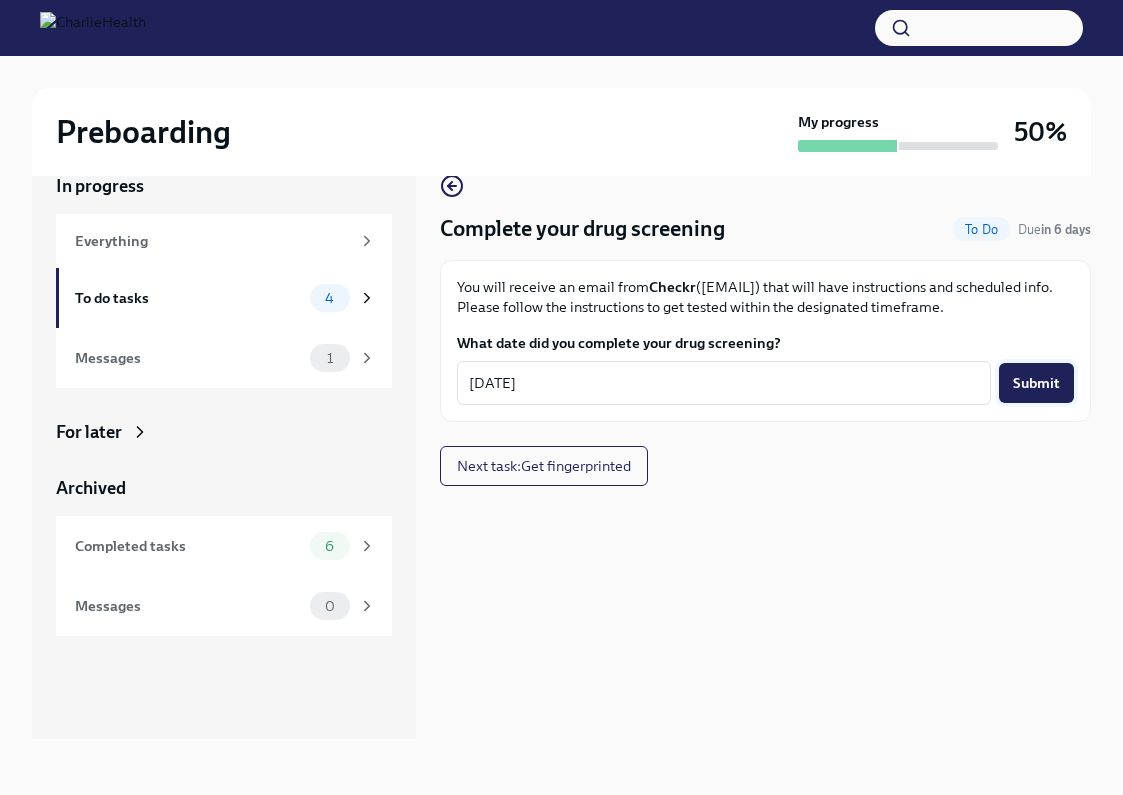 click on "Submit" at bounding box center (1036, 383) 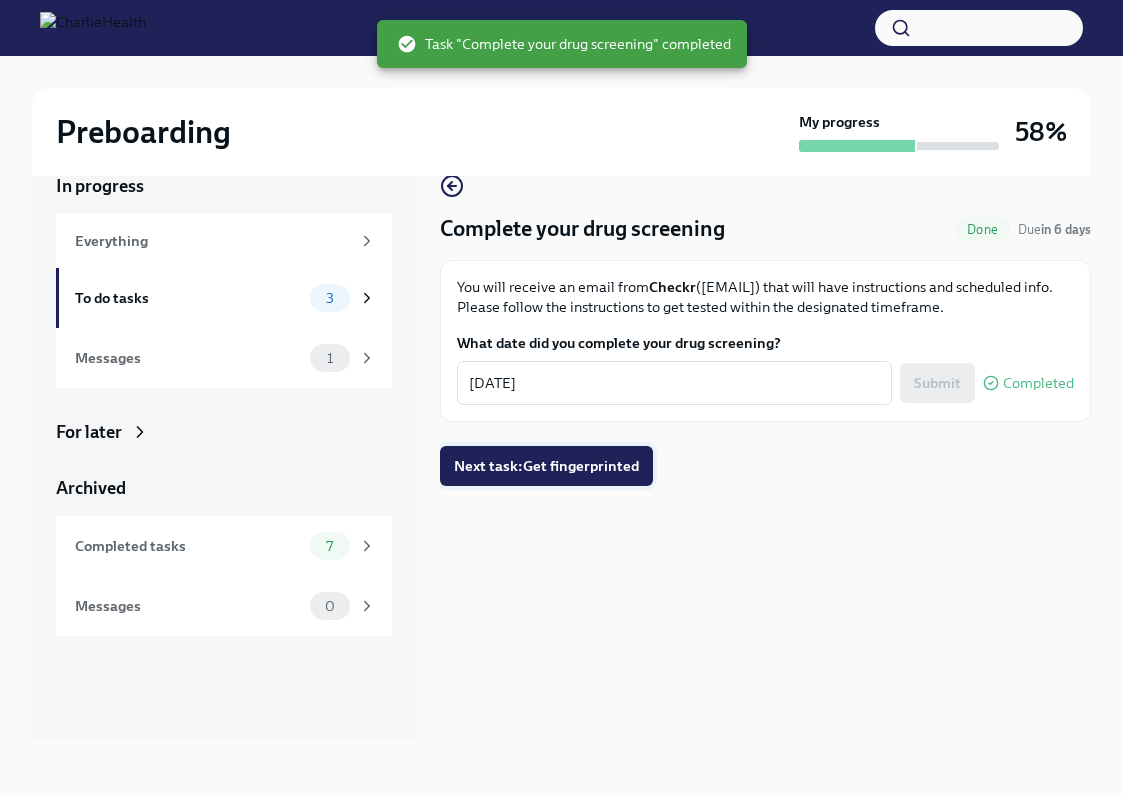 click on "Next task :  Get fingerprinted" at bounding box center [546, 466] 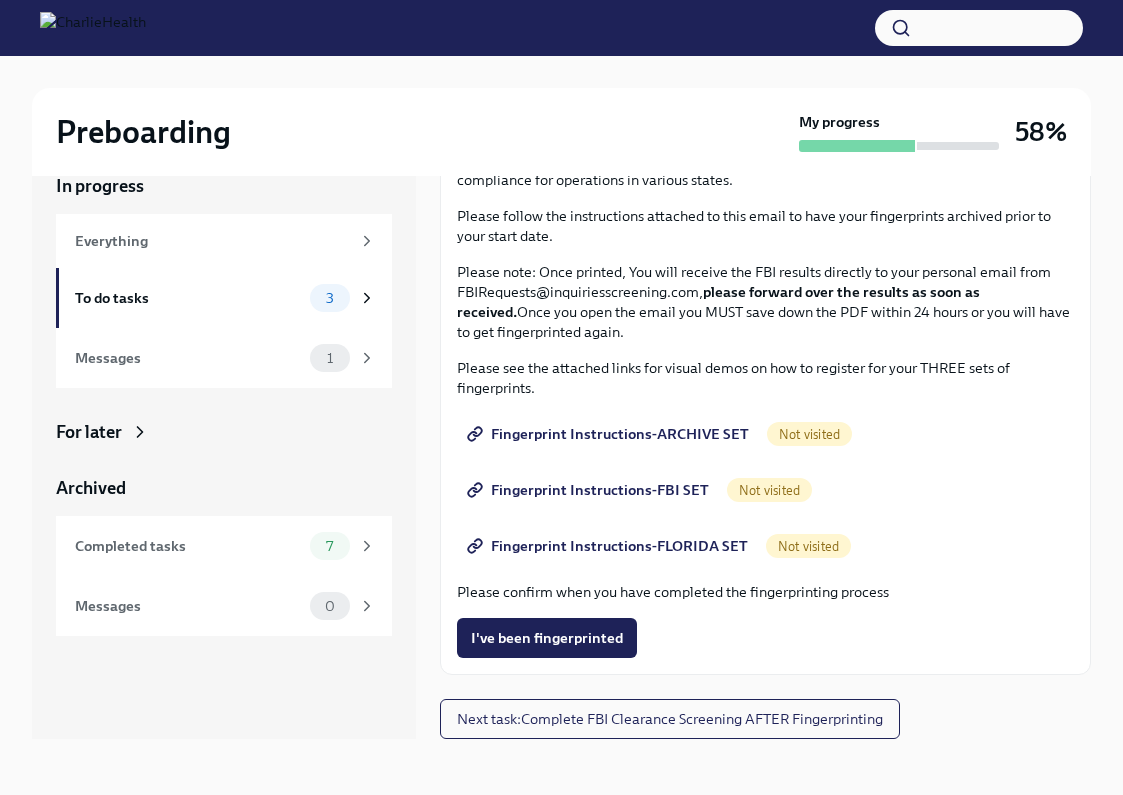 scroll, scrollTop: 127, scrollLeft: 0, axis: vertical 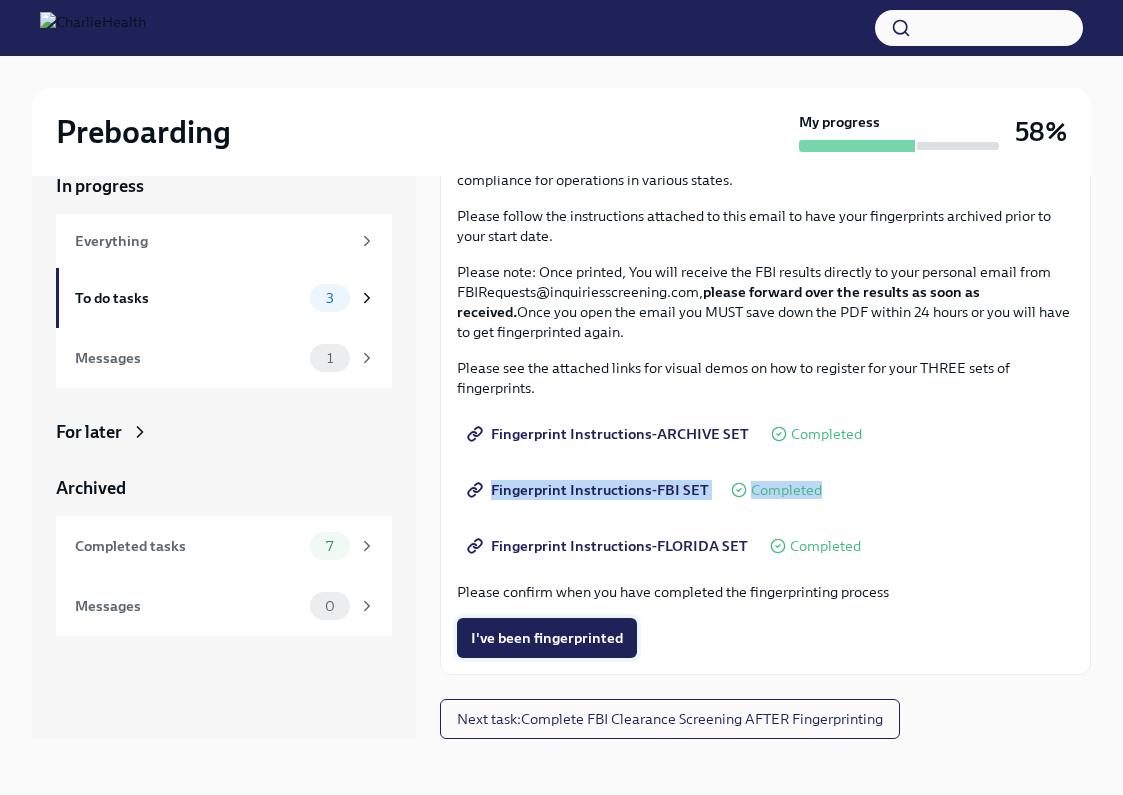click on "I've been fingerprinted" at bounding box center (547, 638) 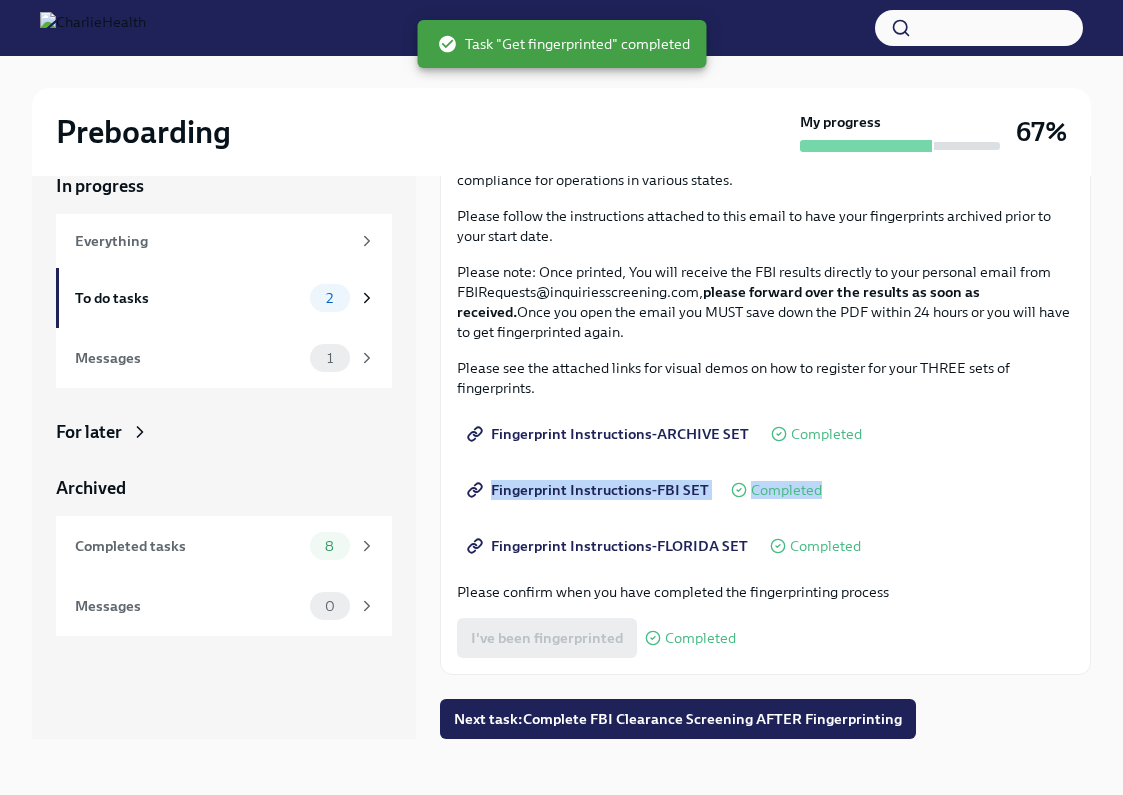 scroll, scrollTop: 34, scrollLeft: 0, axis: vertical 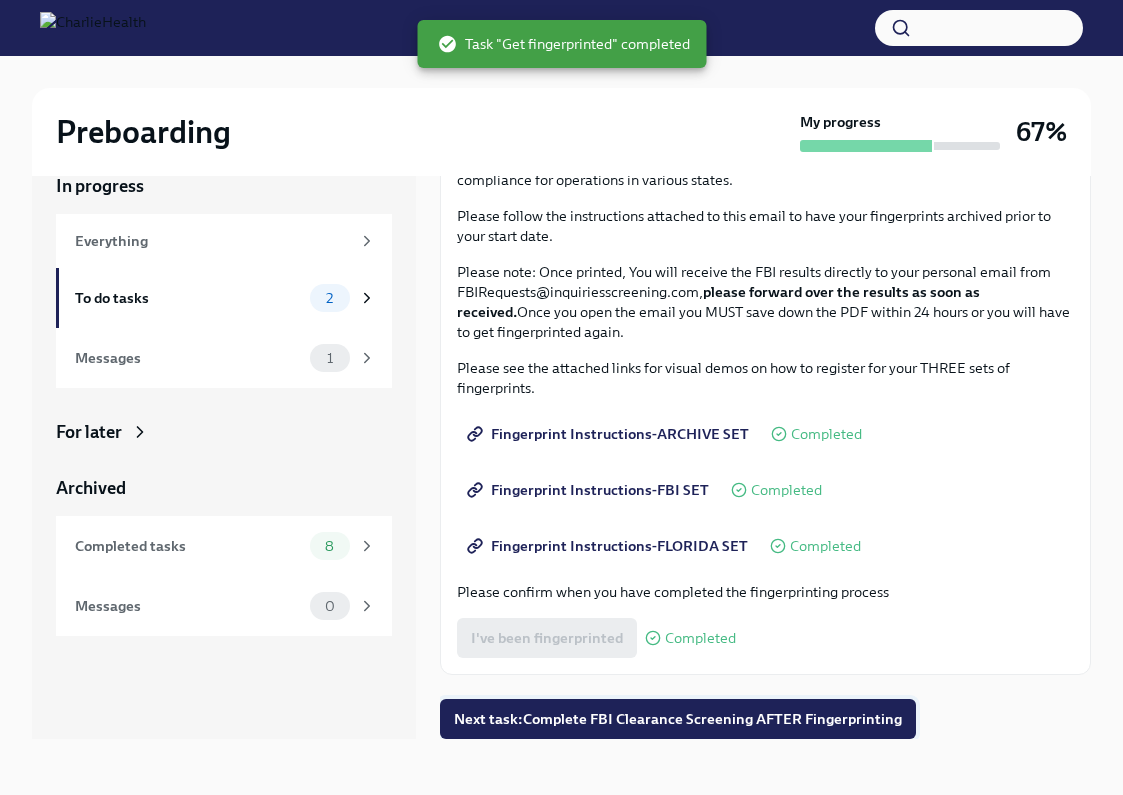 click on "Next task :  Complete FBI Clearance Screening AFTER Fingerprinting" at bounding box center (678, 719) 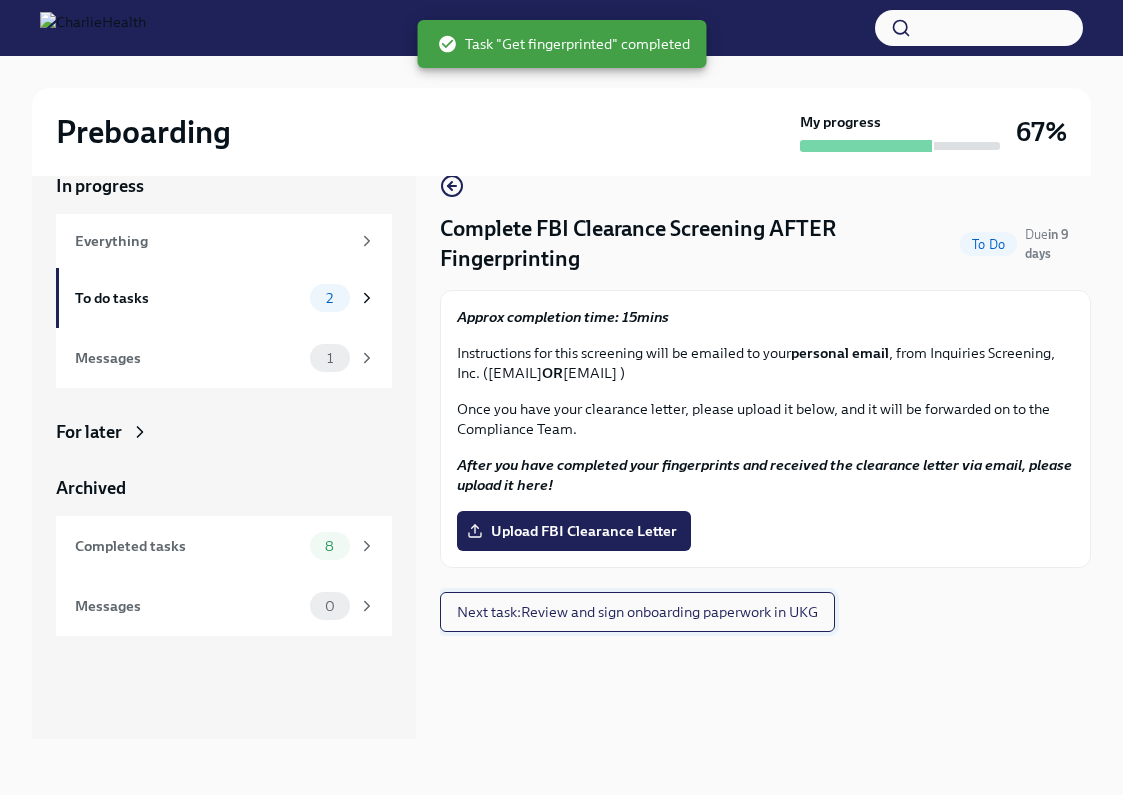 scroll, scrollTop: 0, scrollLeft: 0, axis: both 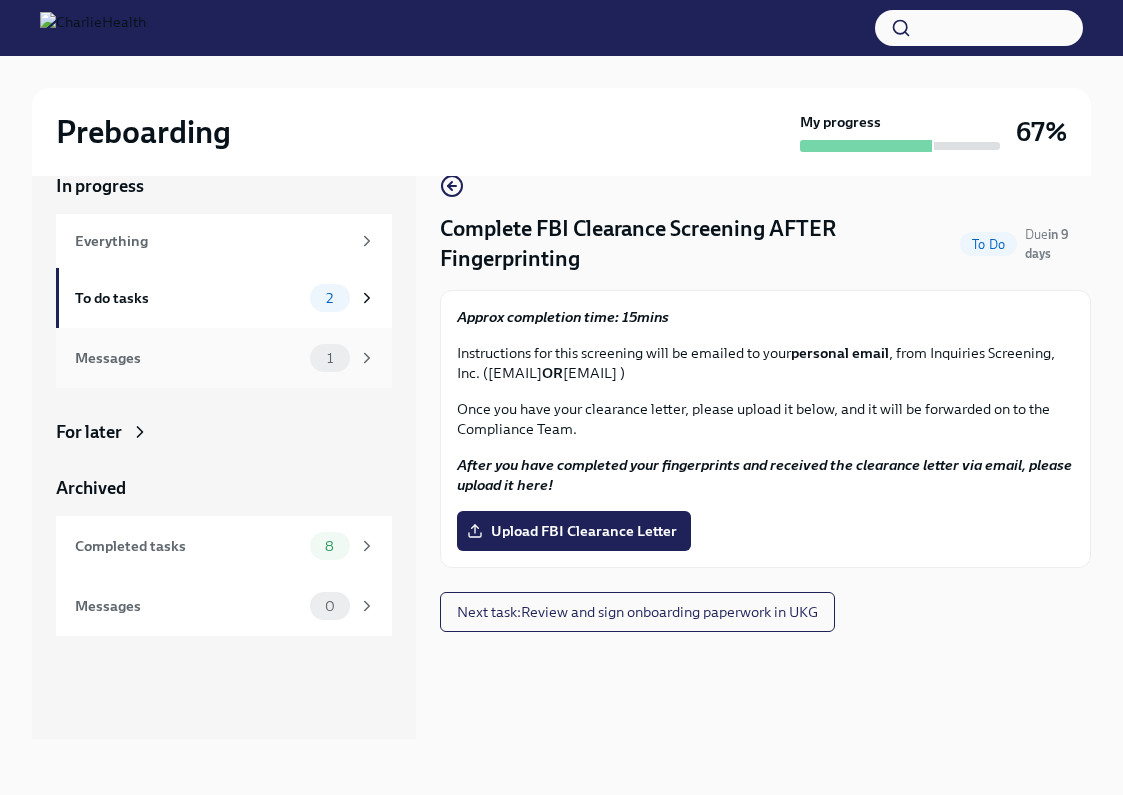 click on "Messages" at bounding box center (188, 358) 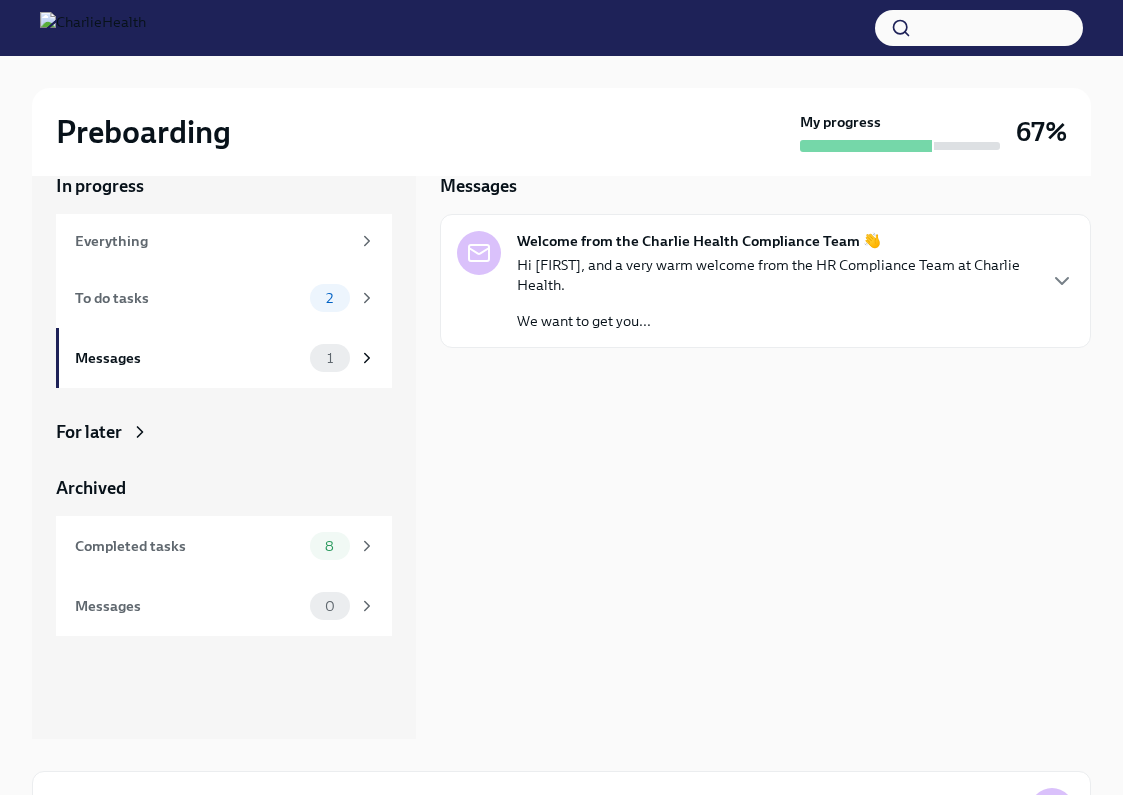 click on "Hi [FIRST], and a very warm welcome from the HR Compliance Team at Charlie Health." at bounding box center (775, 275) 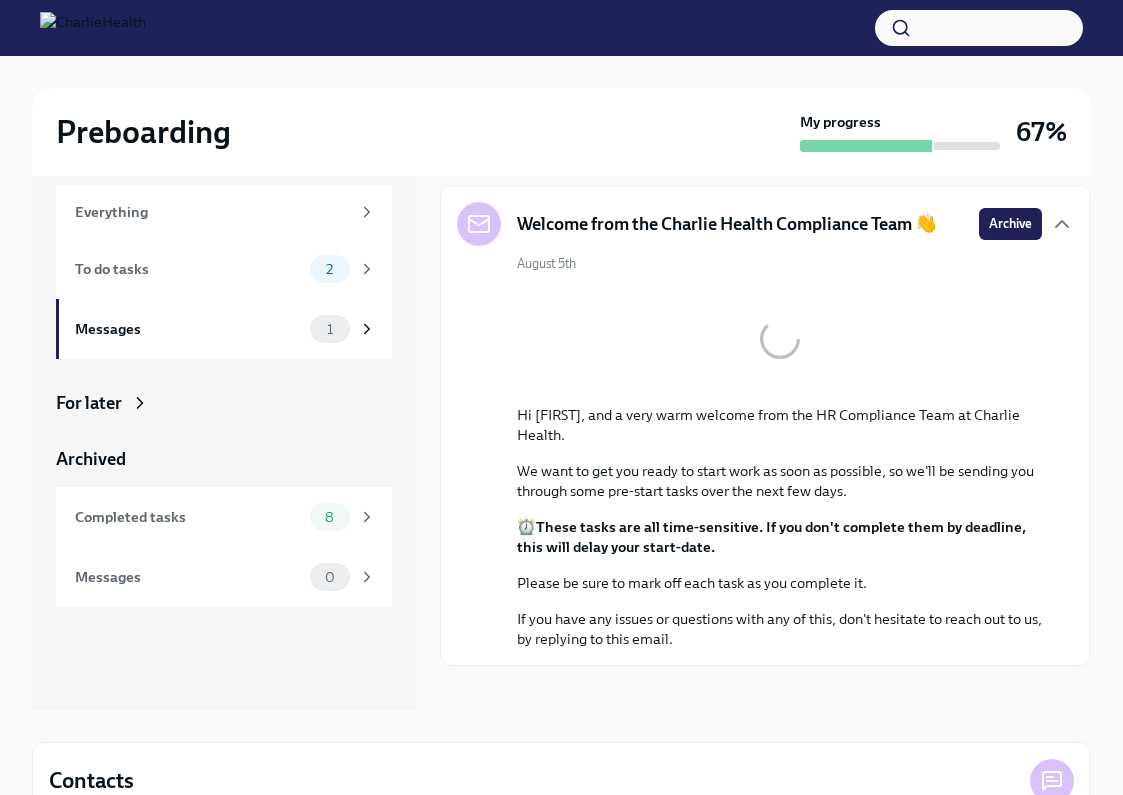scroll, scrollTop: 67, scrollLeft: 0, axis: vertical 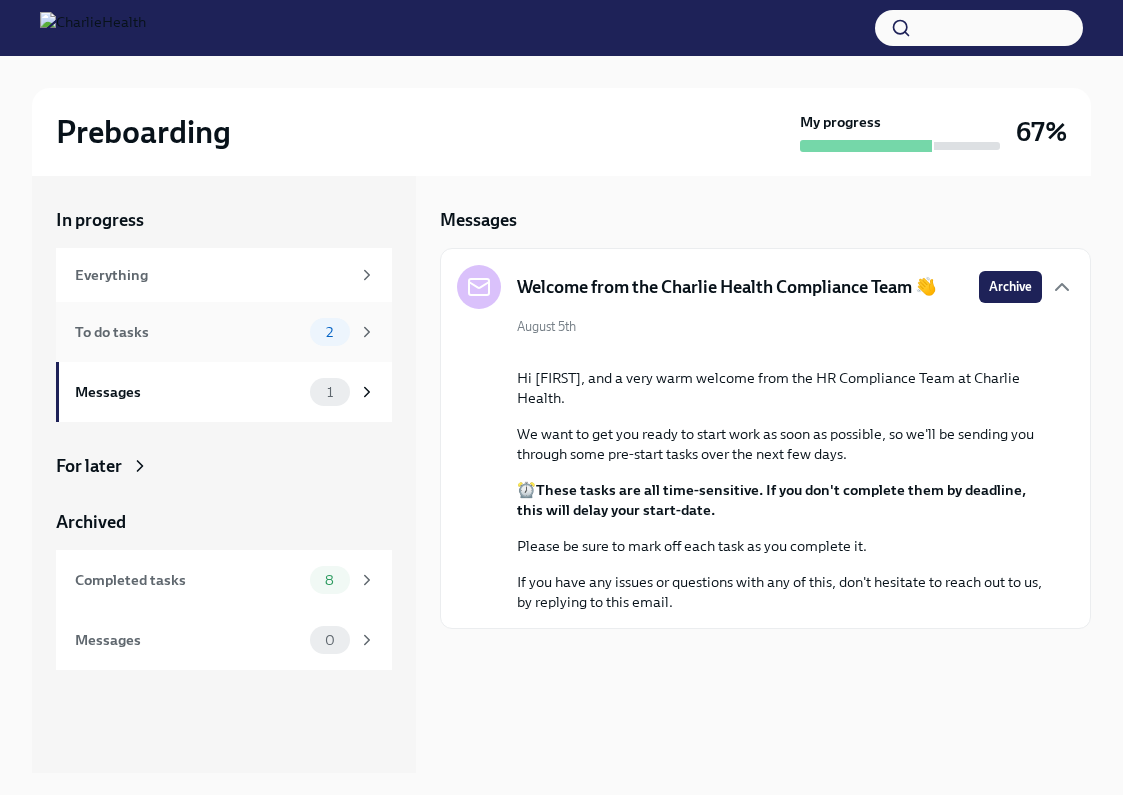 click on "To do tasks" at bounding box center [188, 332] 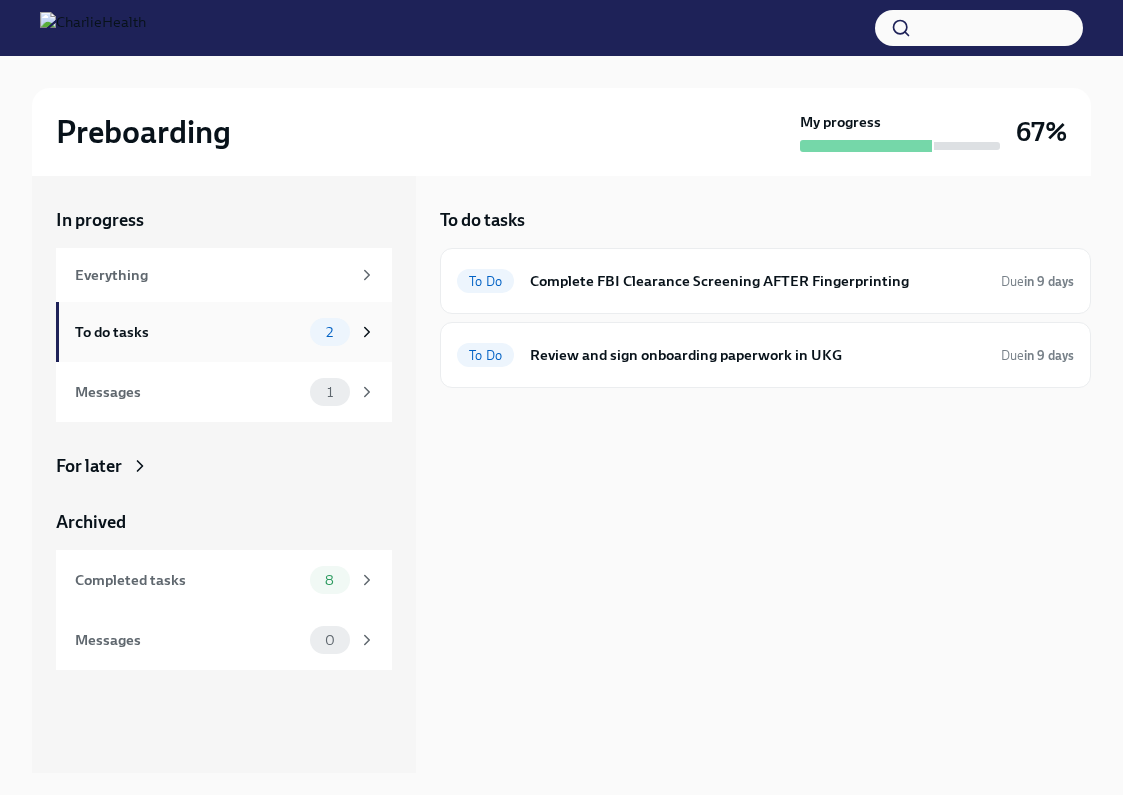 scroll, scrollTop: 0, scrollLeft: 0, axis: both 